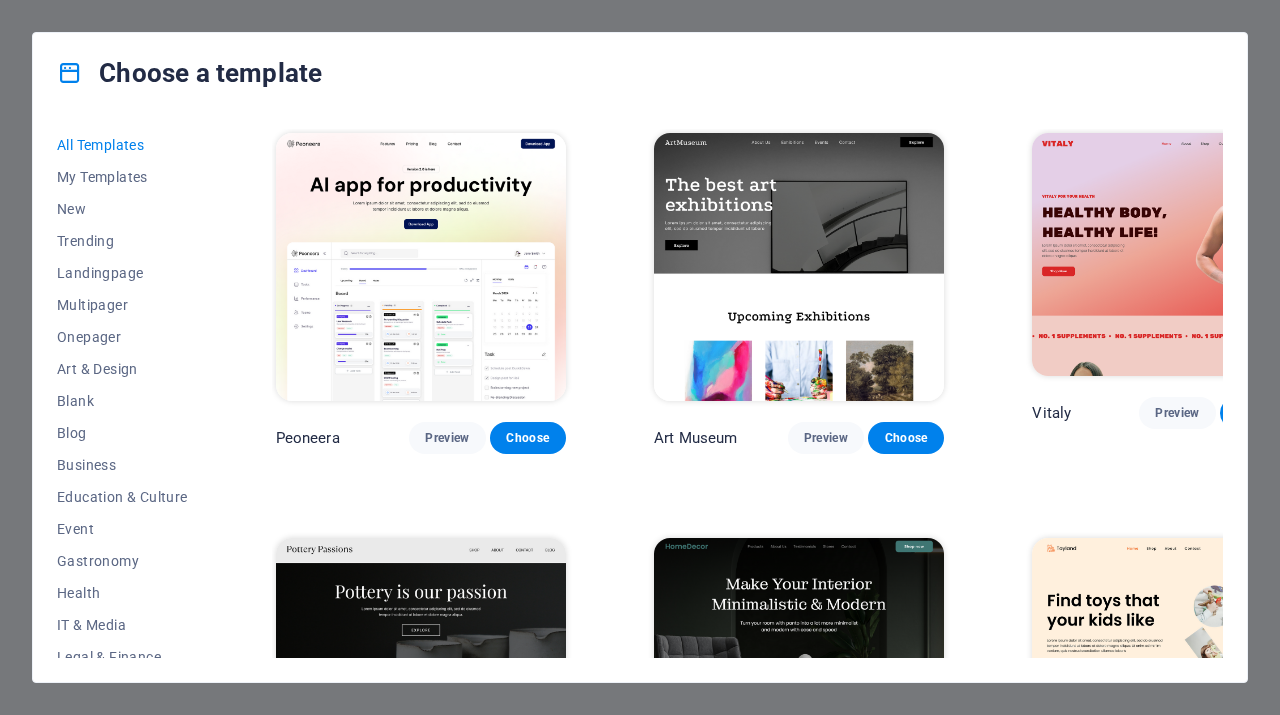 scroll, scrollTop: 0, scrollLeft: 0, axis: both 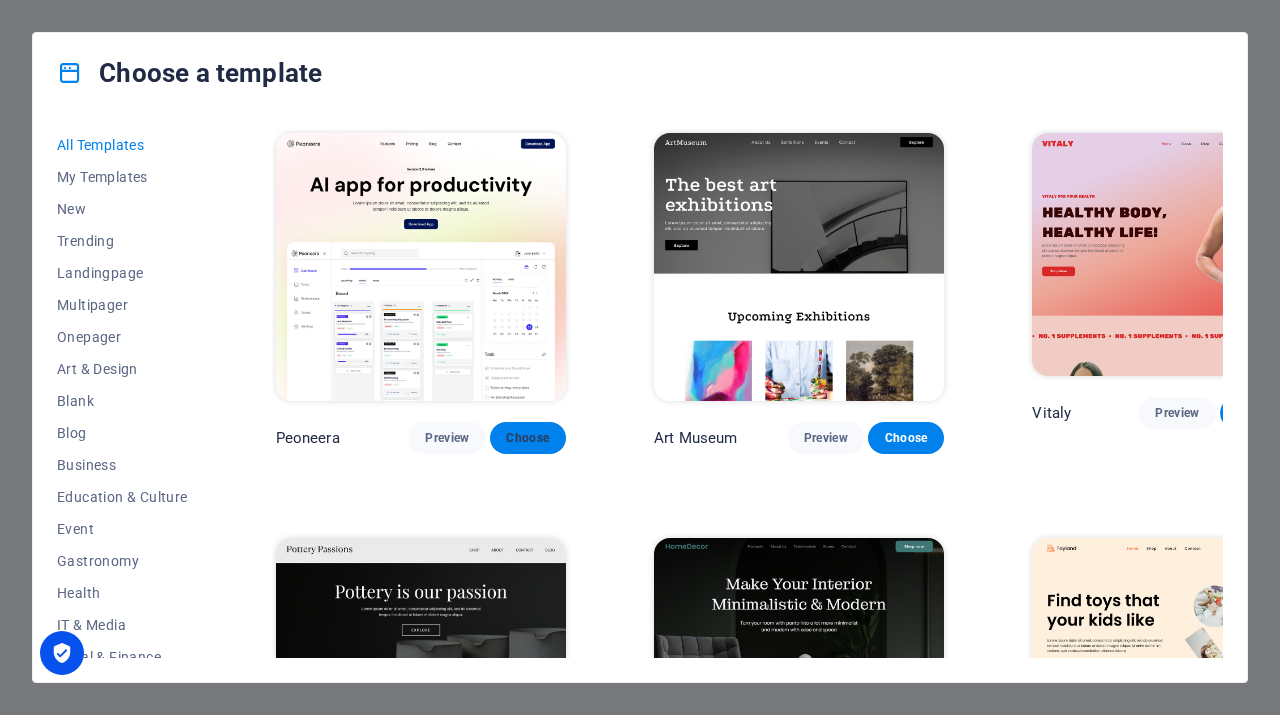 click on "Choose" at bounding box center [528, 438] 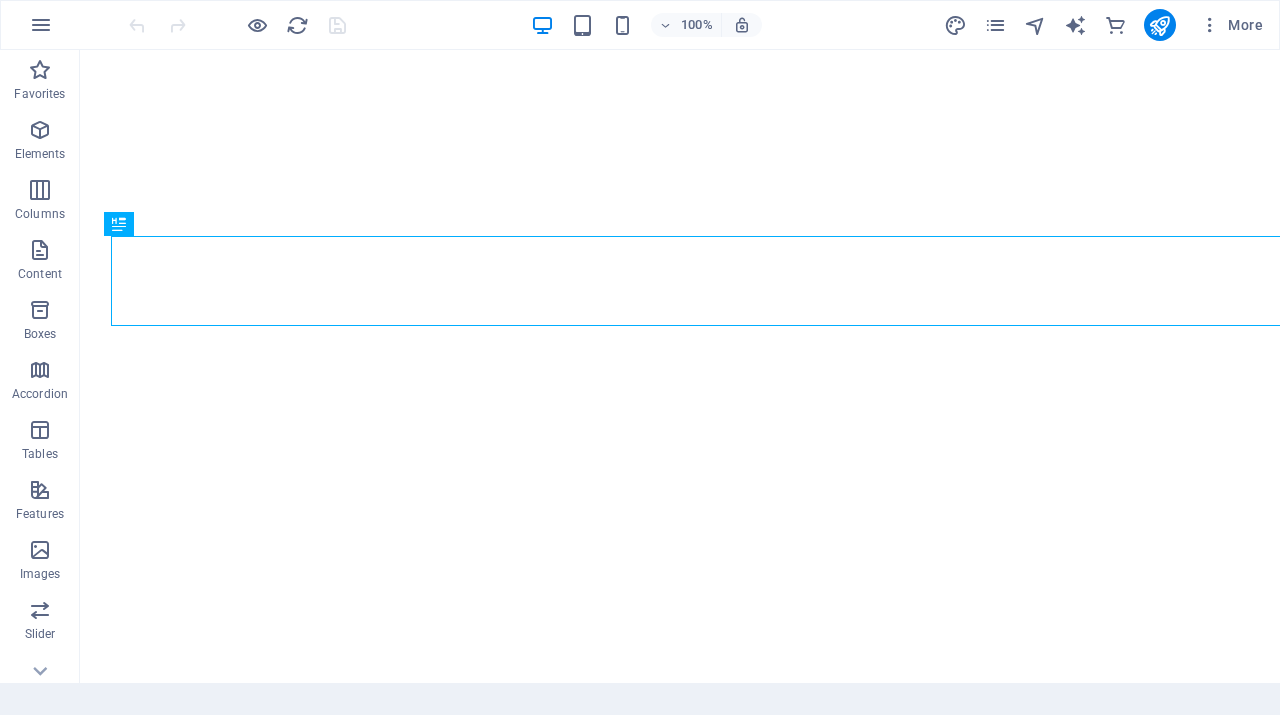 scroll, scrollTop: 0, scrollLeft: 0, axis: both 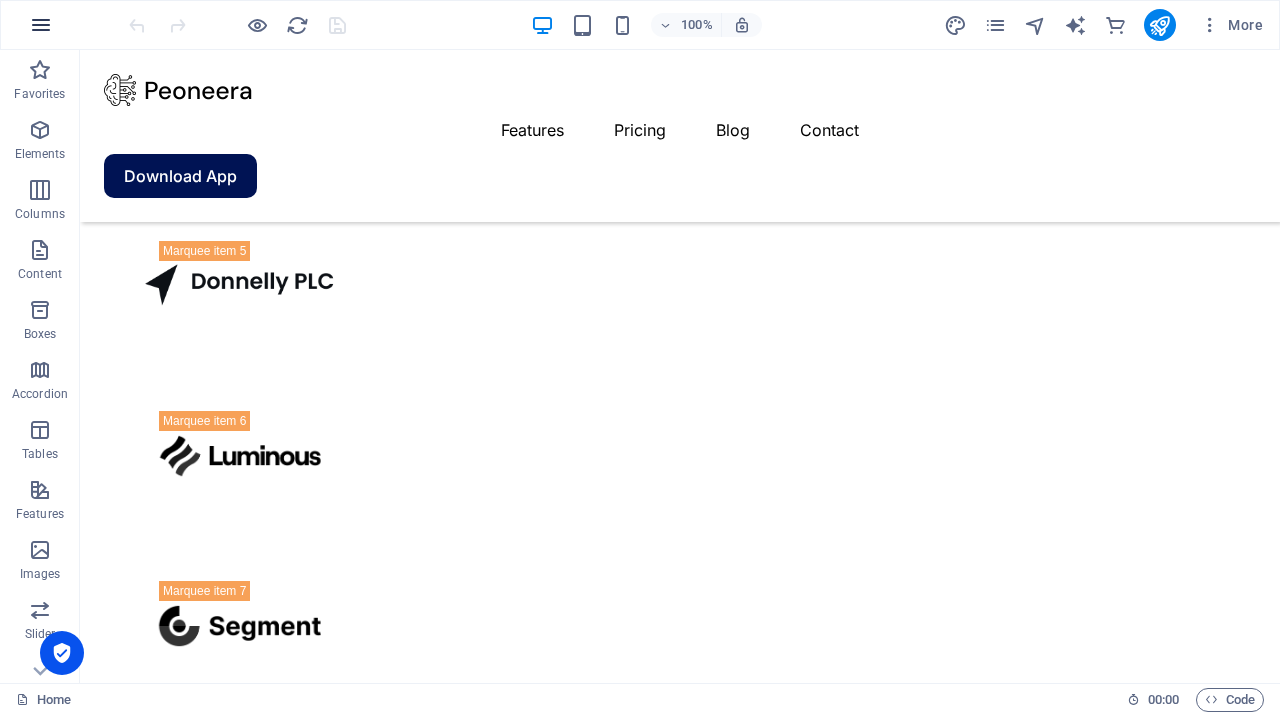 click at bounding box center (41, 25) 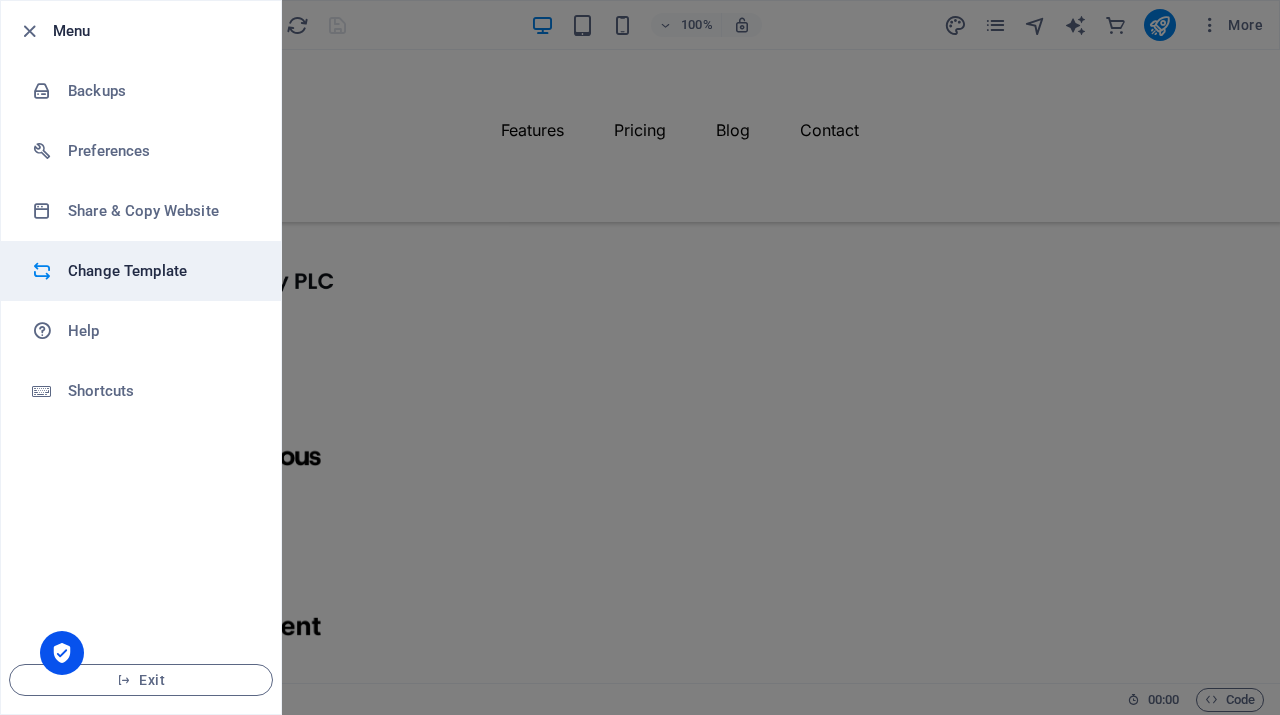 click on "Change Template" at bounding box center (160, 271) 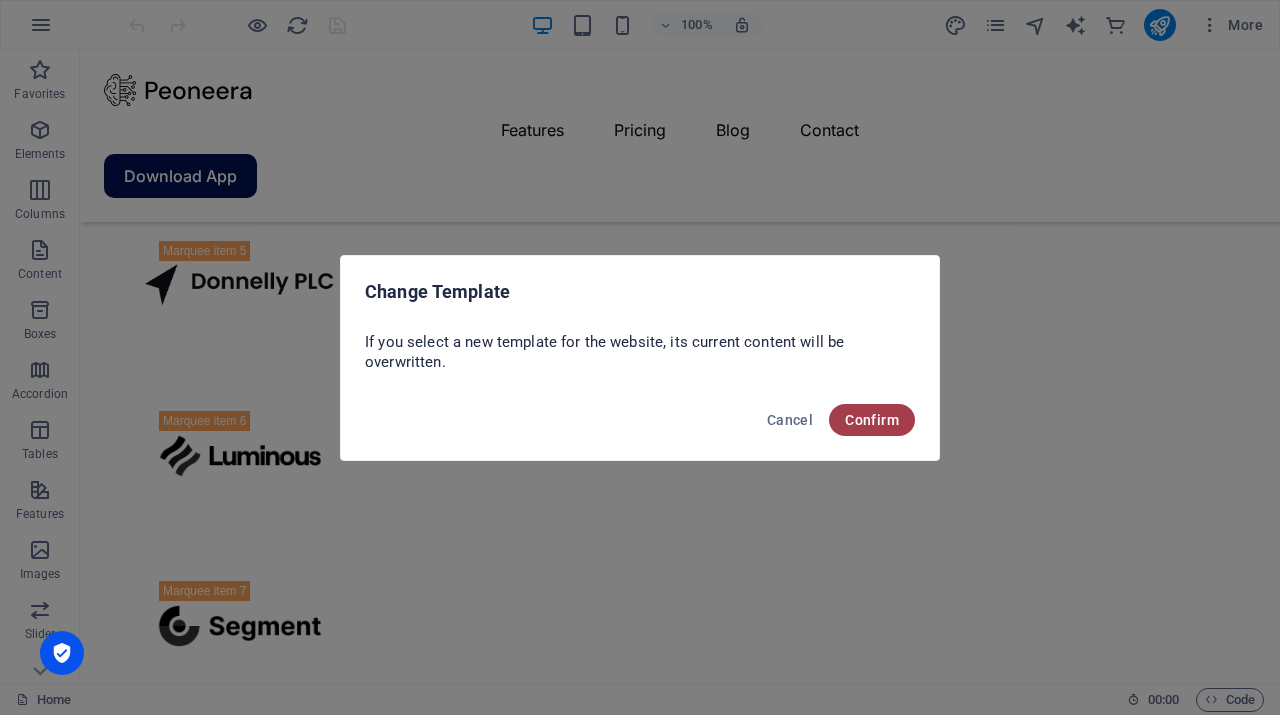 click on "Confirm" at bounding box center [872, 420] 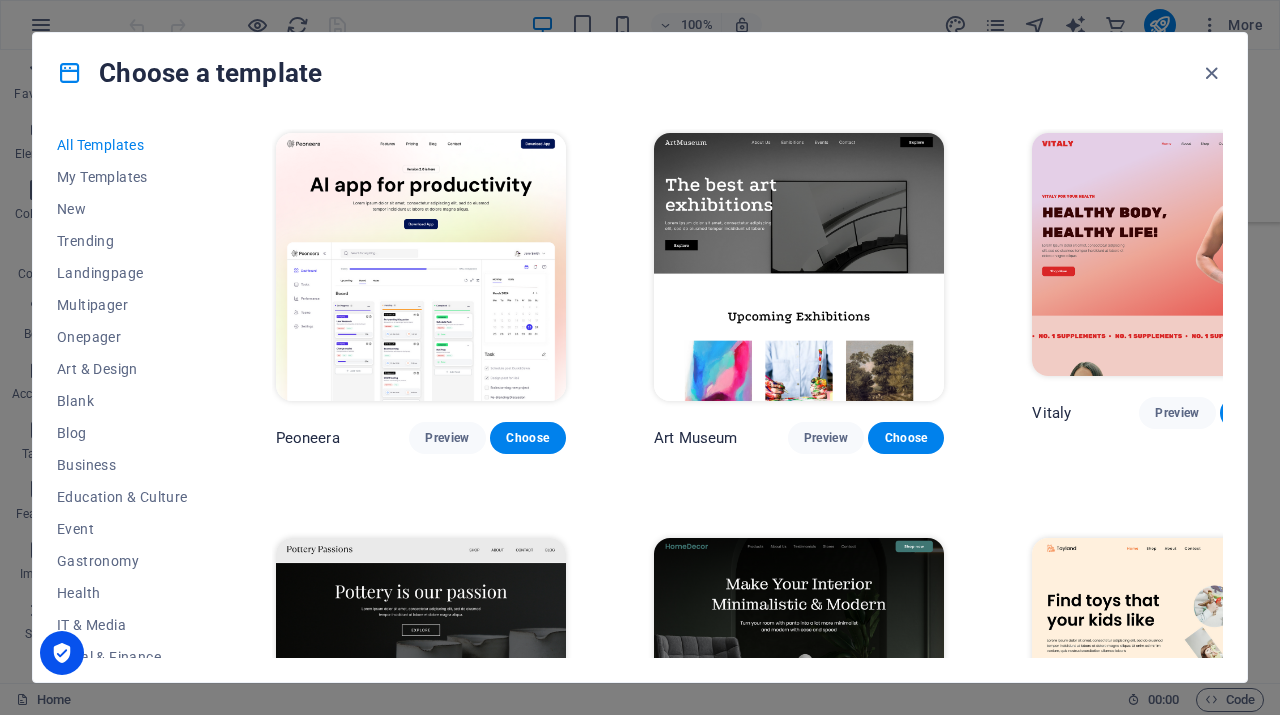 scroll, scrollTop: 1597, scrollLeft: 0, axis: vertical 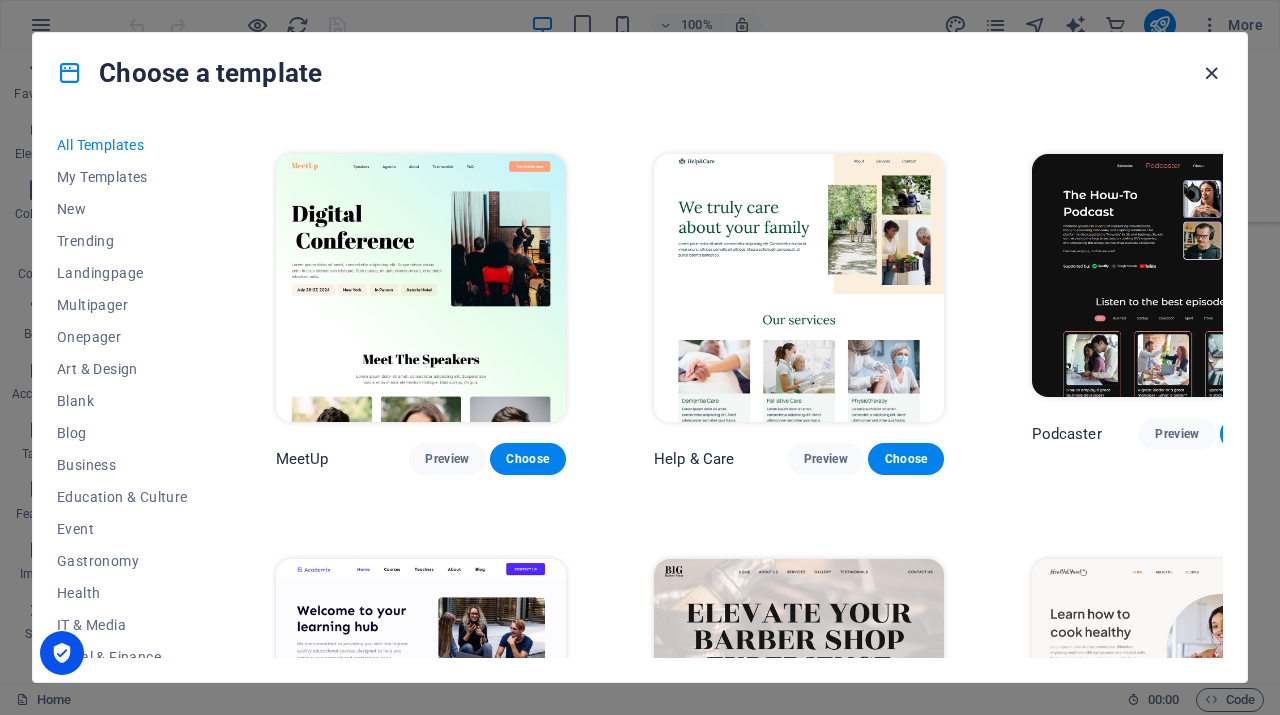 click at bounding box center (1211, 73) 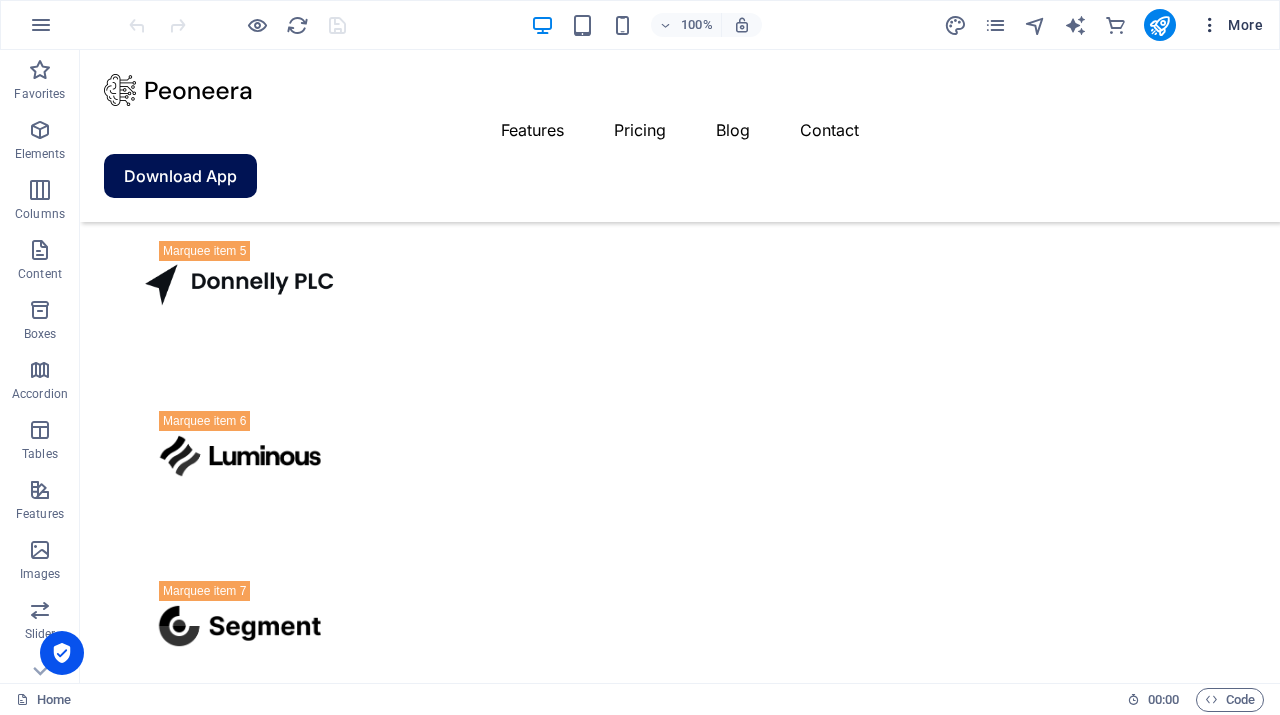 click on "More" at bounding box center (1231, 25) 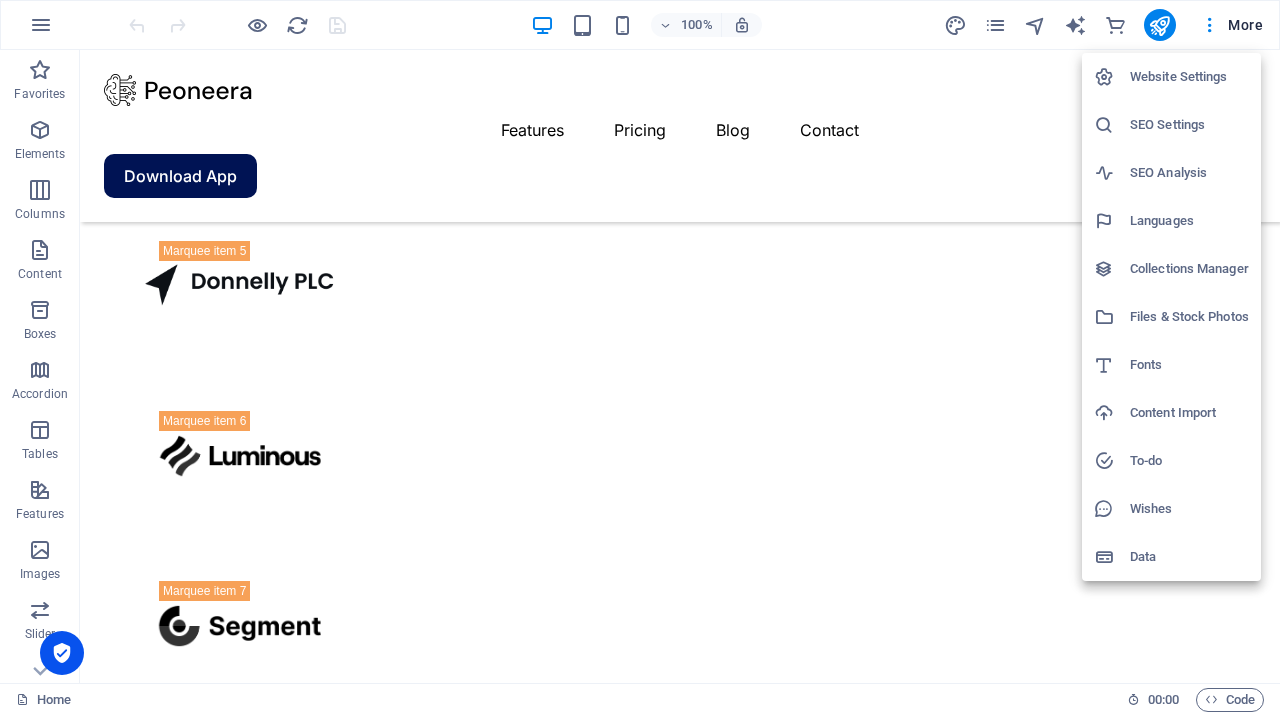 click at bounding box center [640, 357] 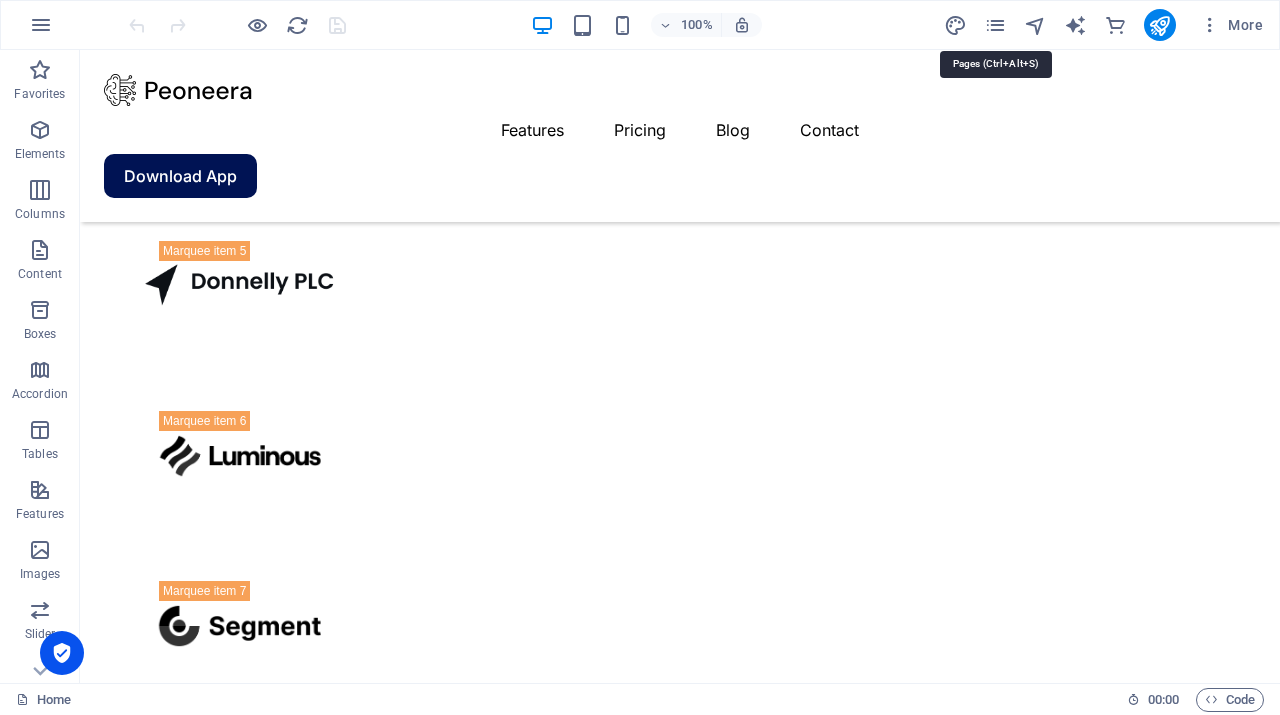click at bounding box center [995, 25] 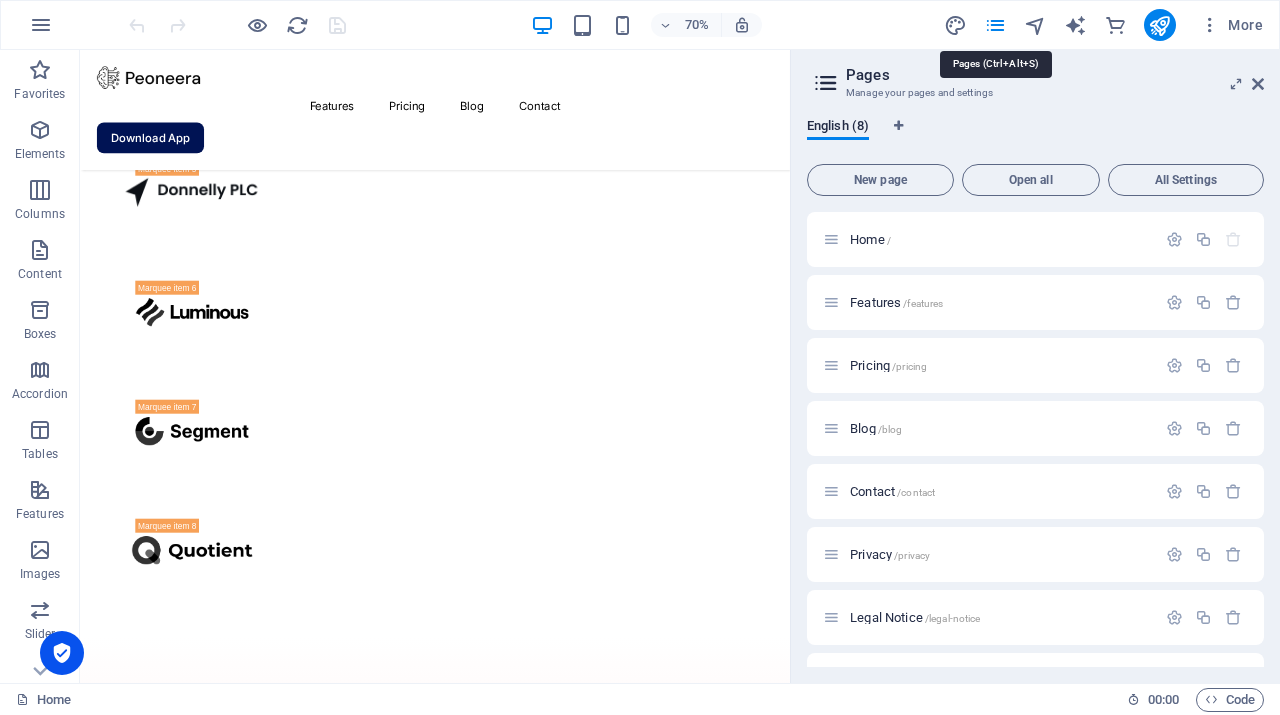 scroll, scrollTop: 3425, scrollLeft: 0, axis: vertical 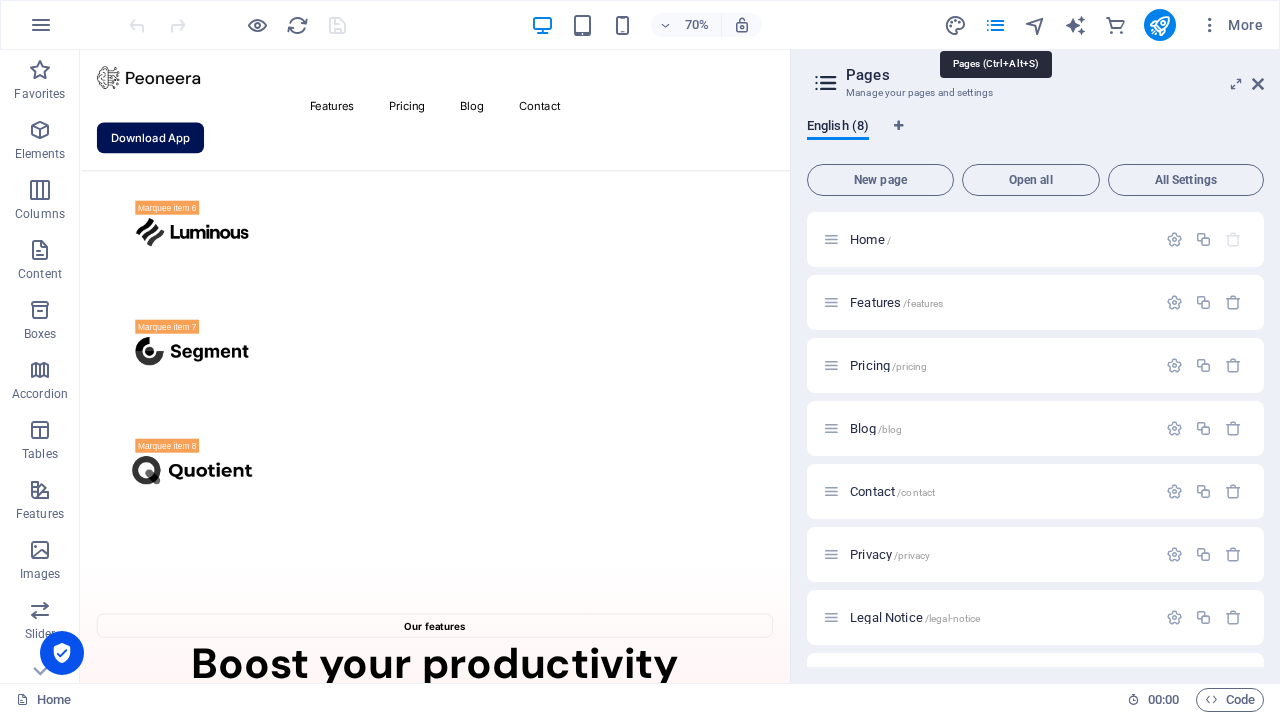 click at bounding box center [995, 25] 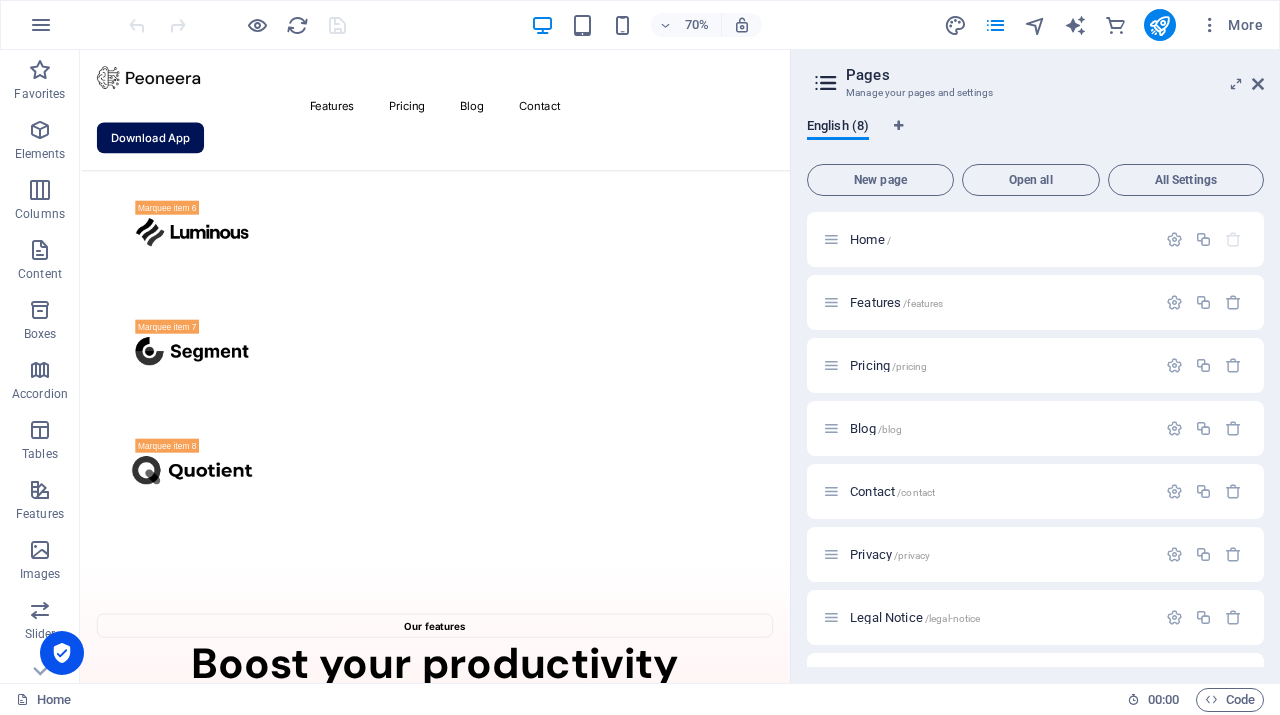 click on "70% More" at bounding box center [698, 25] 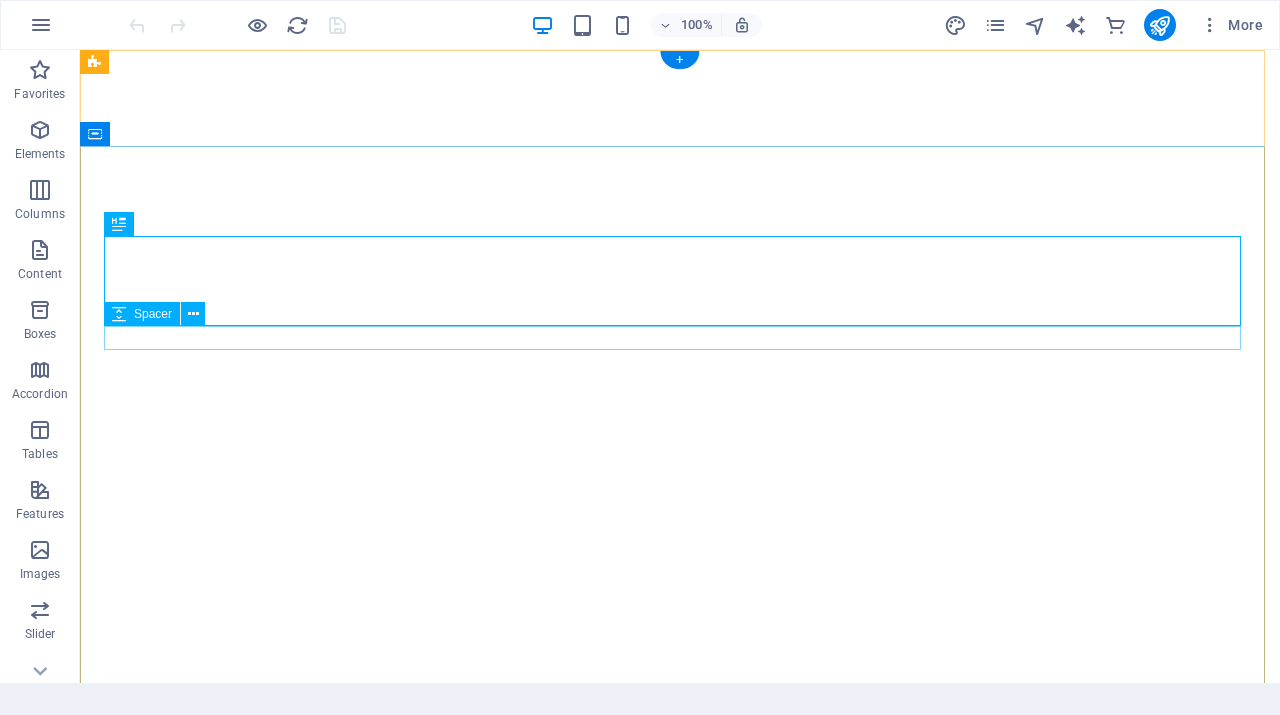 scroll, scrollTop: 0, scrollLeft: 0, axis: both 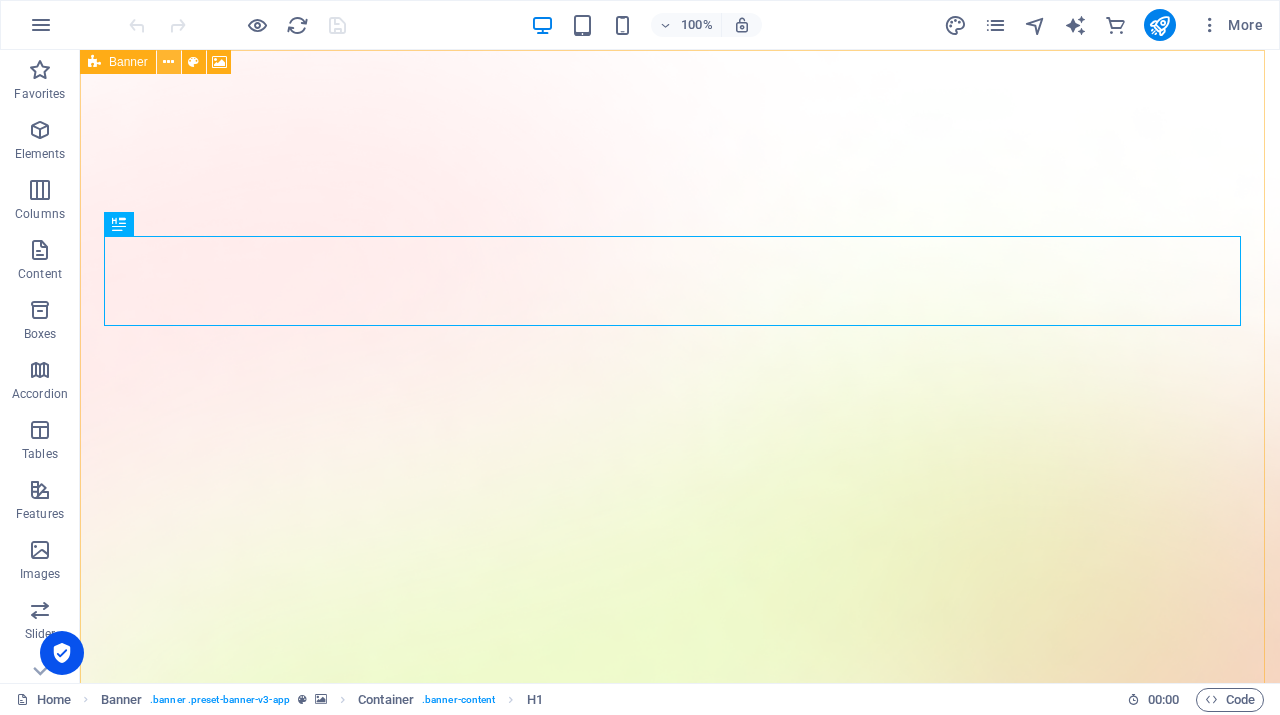 click at bounding box center [168, 62] 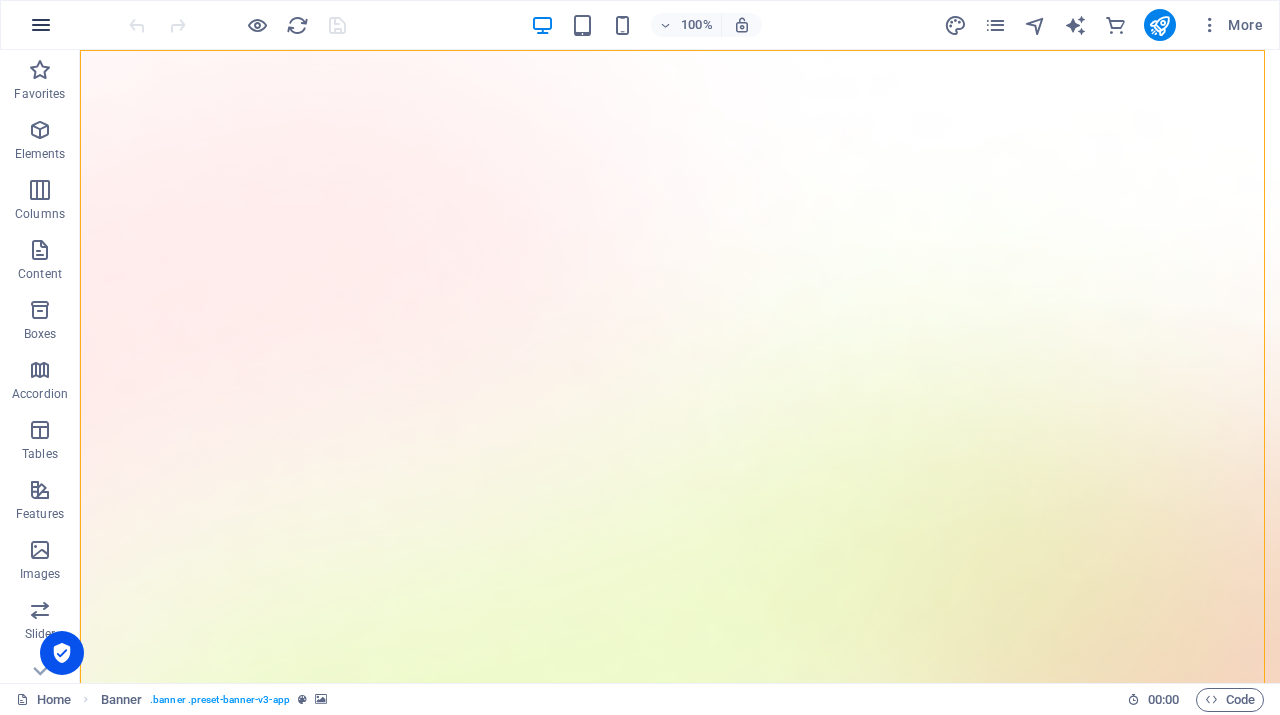 click at bounding box center (41, 25) 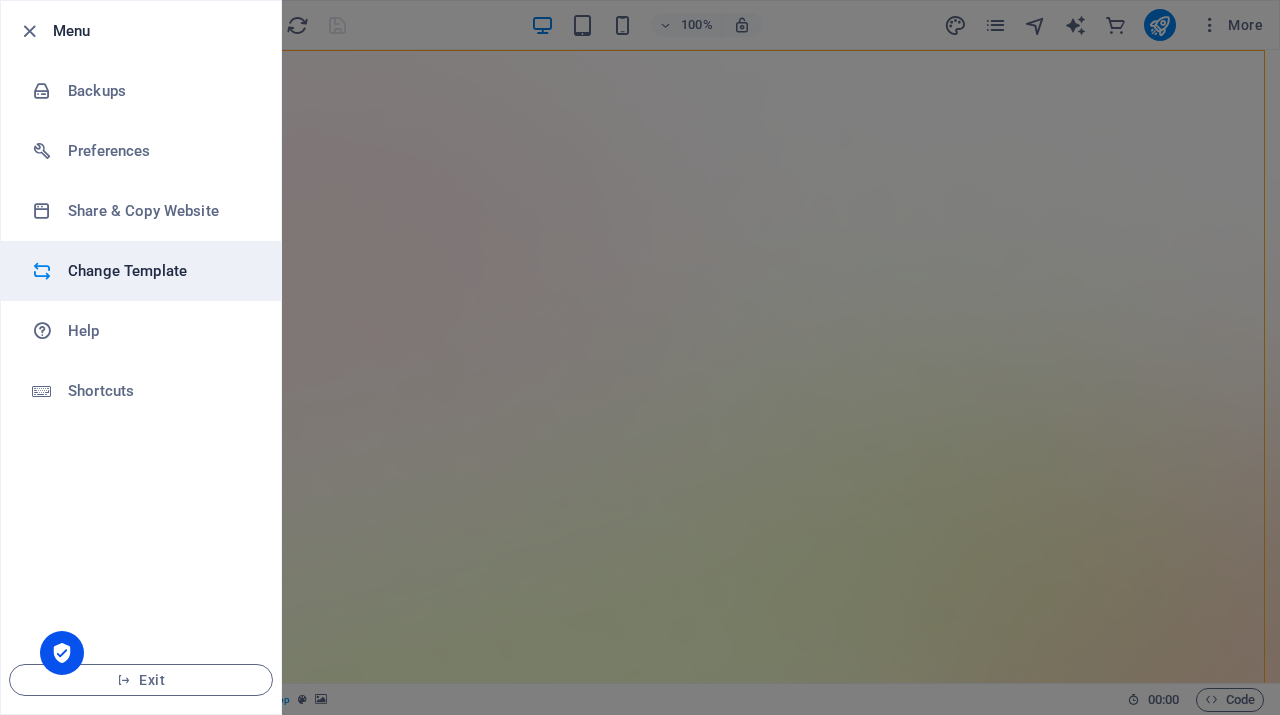 click on "Change Template" at bounding box center [160, 271] 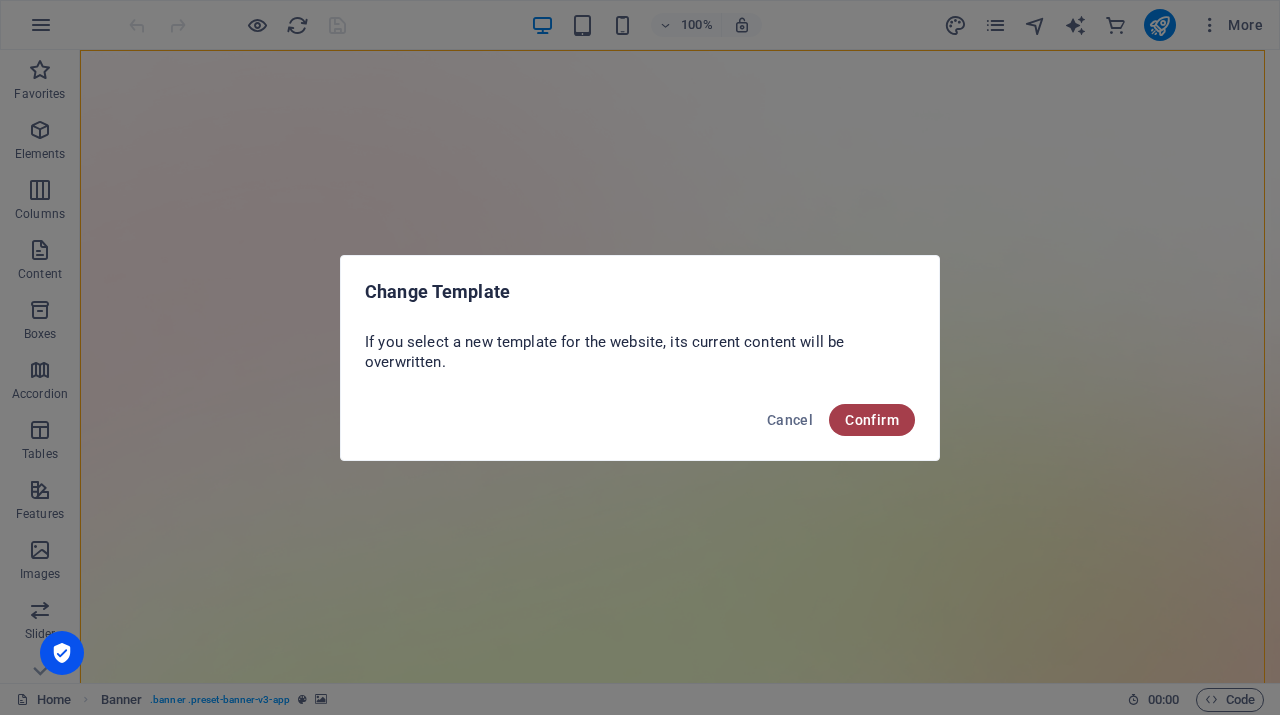 click on "Confirm" at bounding box center (872, 420) 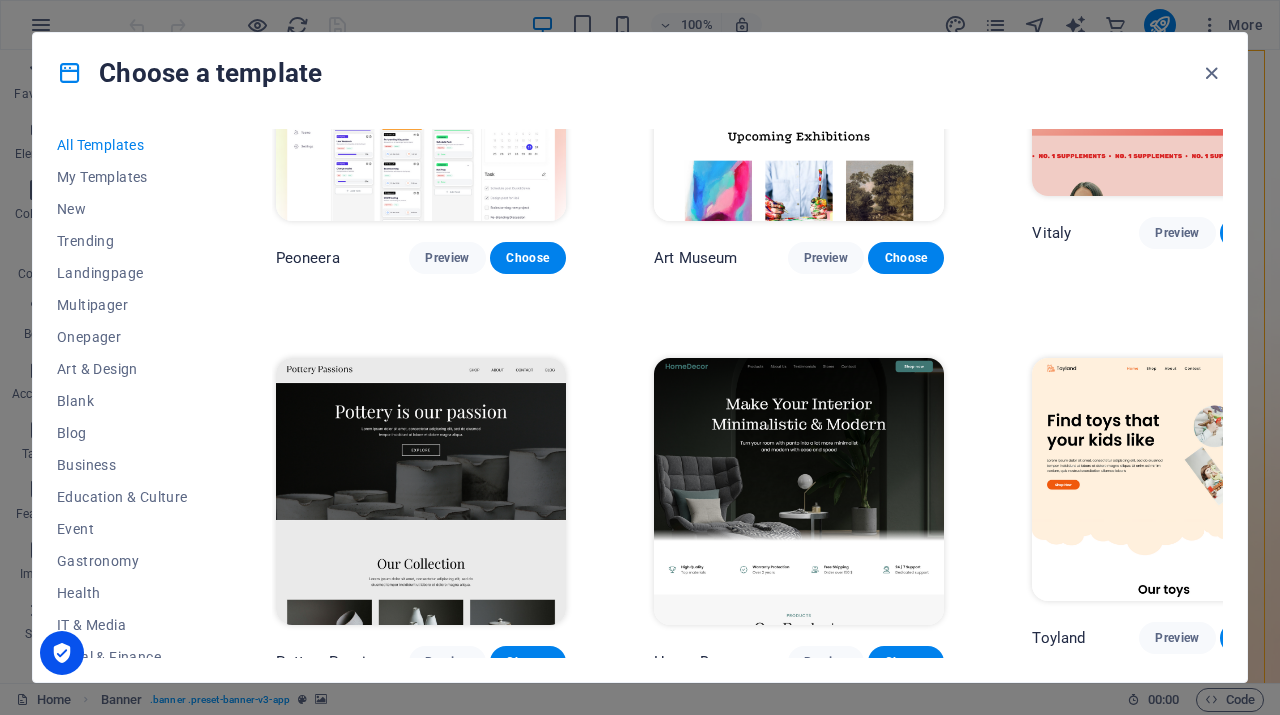 scroll, scrollTop: 179, scrollLeft: 0, axis: vertical 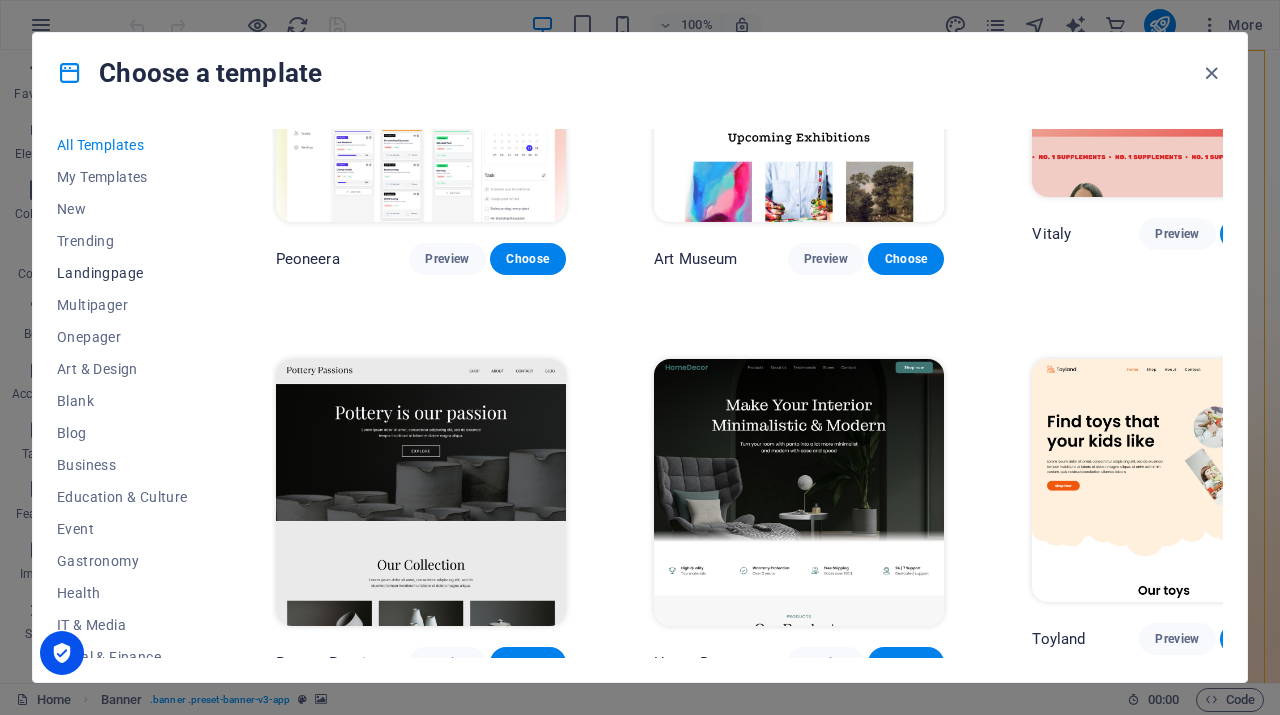 click on "Landingpage" at bounding box center [122, 273] 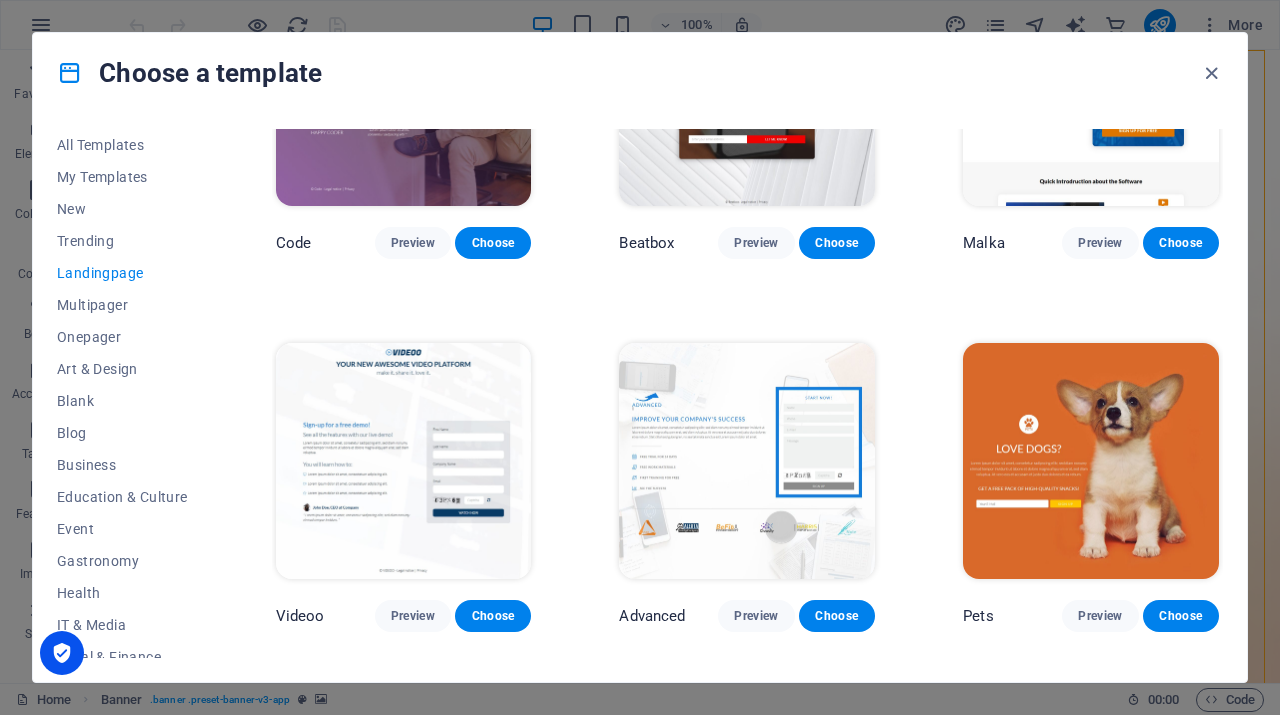 scroll, scrollTop: 529, scrollLeft: 0, axis: vertical 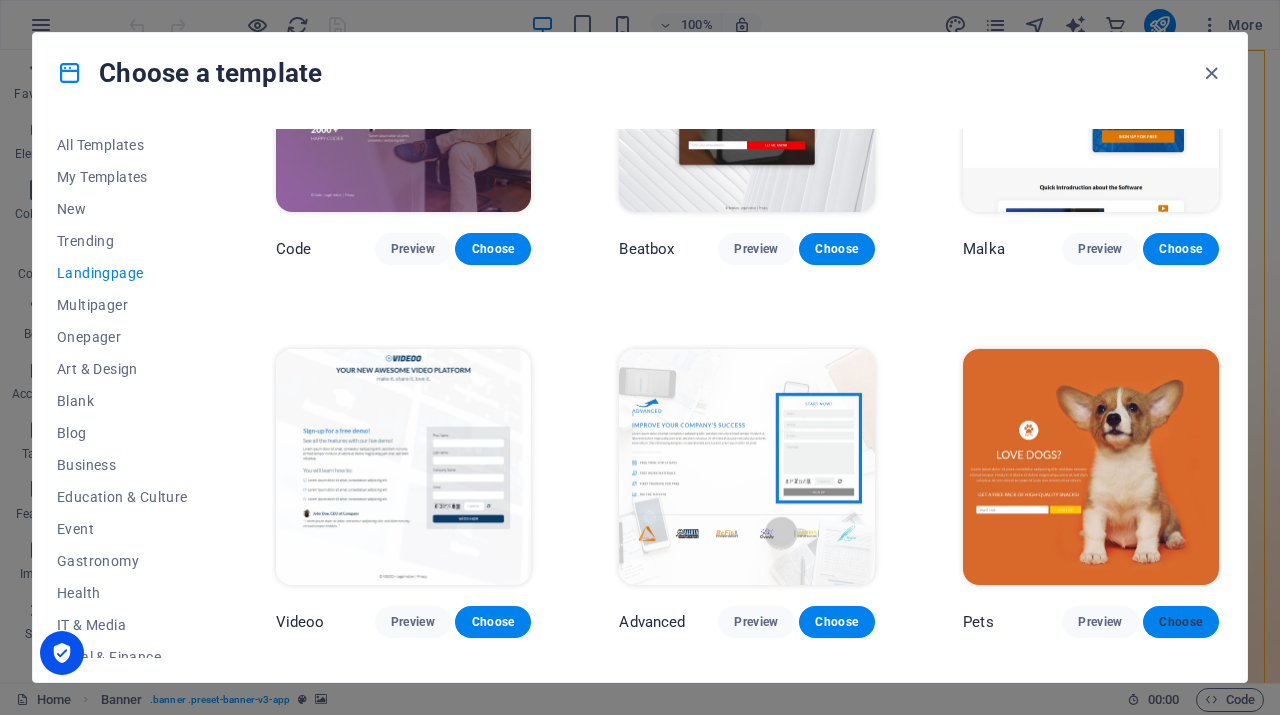 click on "Choose" at bounding box center (1181, 622) 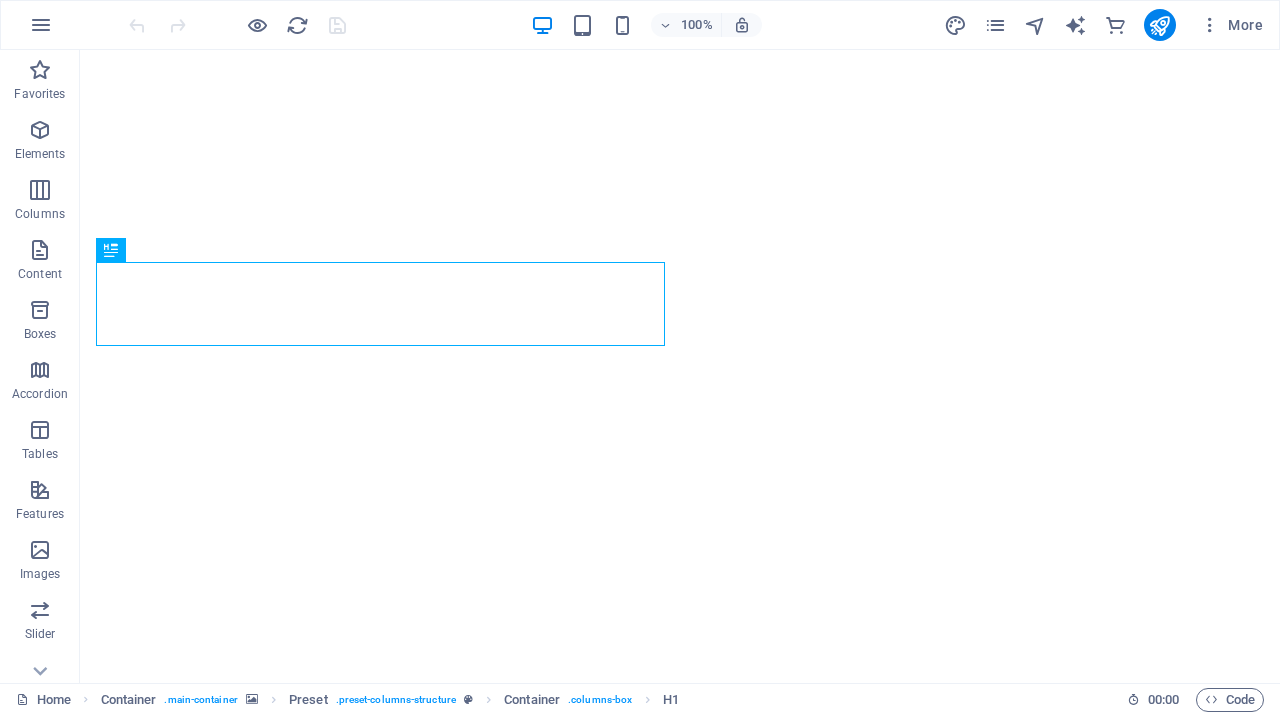 scroll, scrollTop: 0, scrollLeft: 0, axis: both 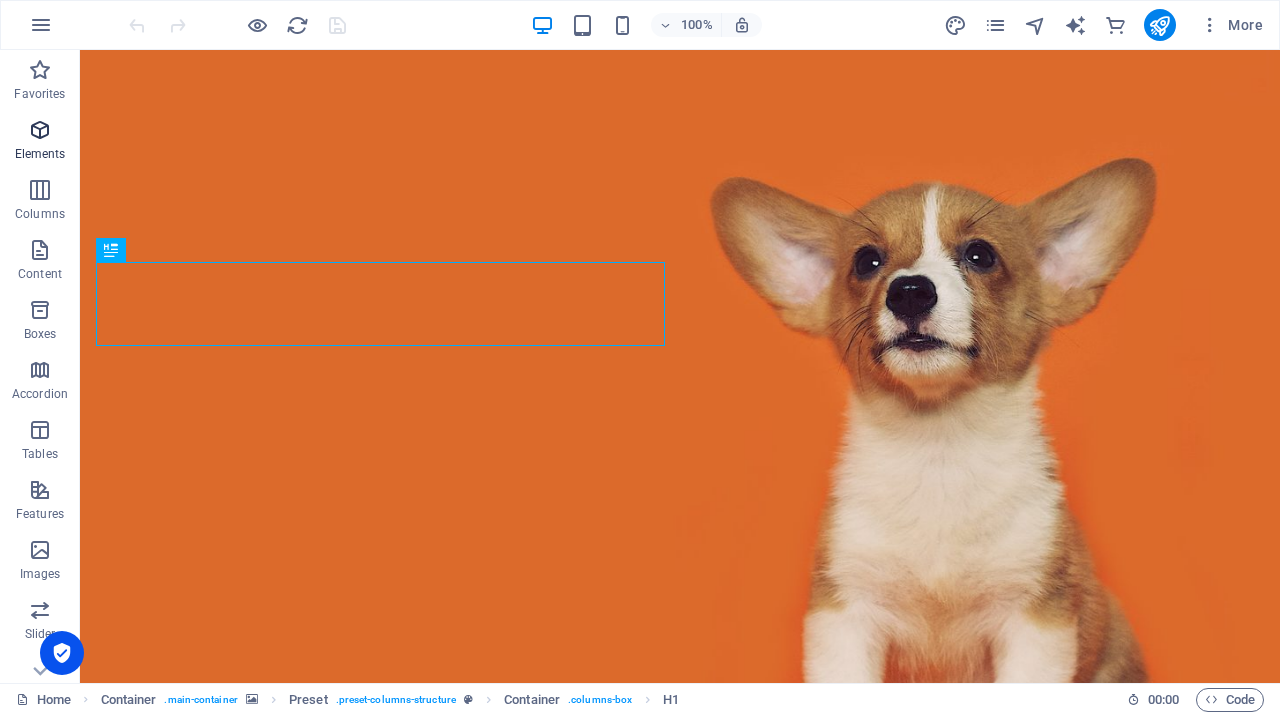 click at bounding box center [40, 130] 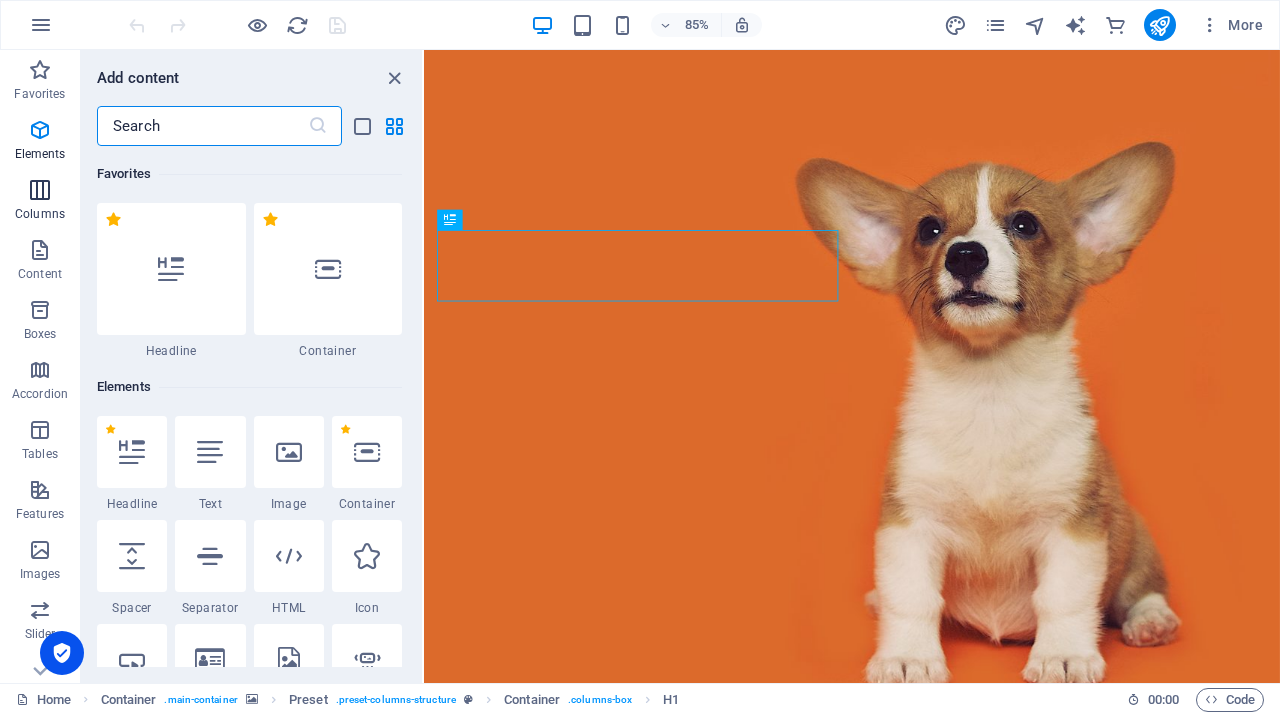 click at bounding box center [40, 190] 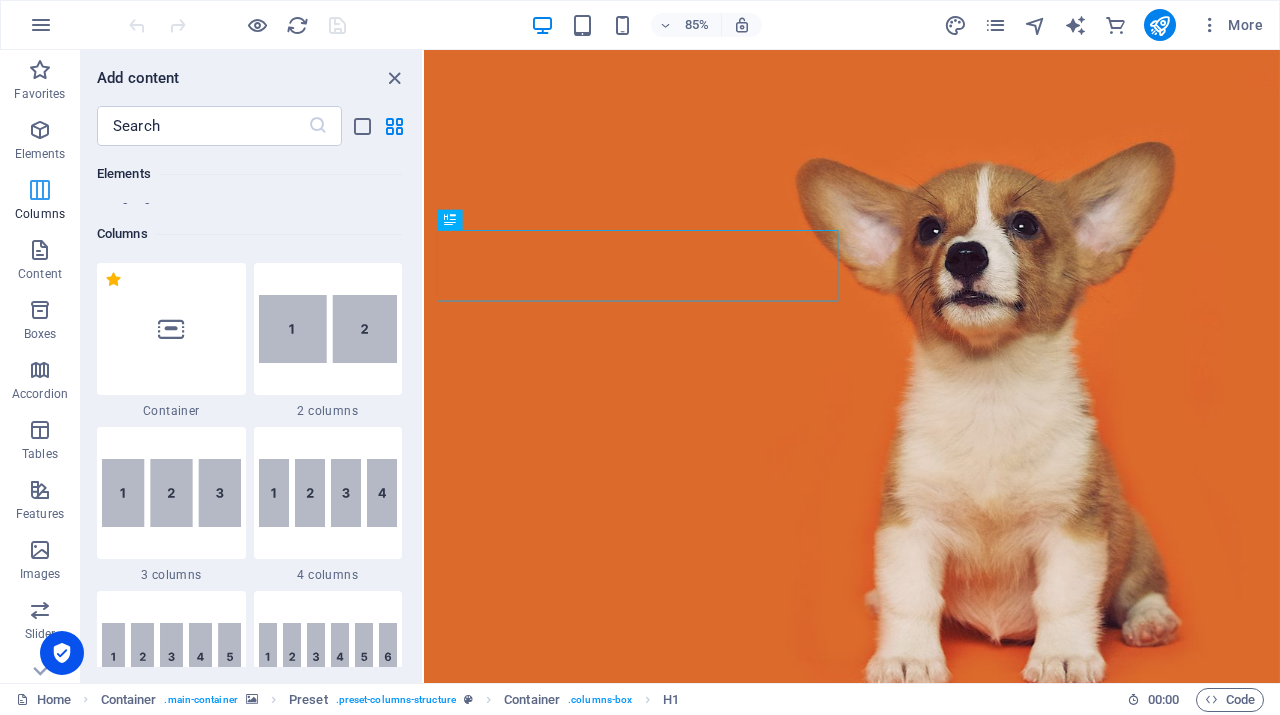 scroll, scrollTop: 990, scrollLeft: 0, axis: vertical 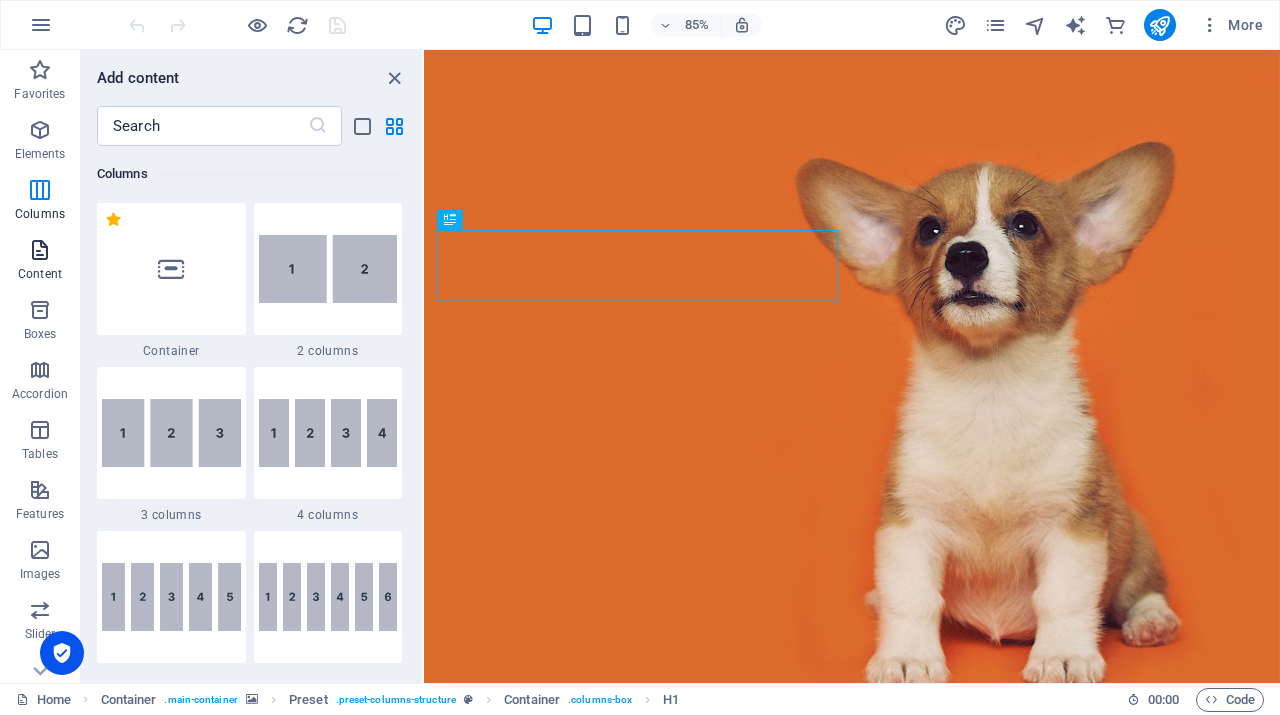 click at bounding box center [40, 250] 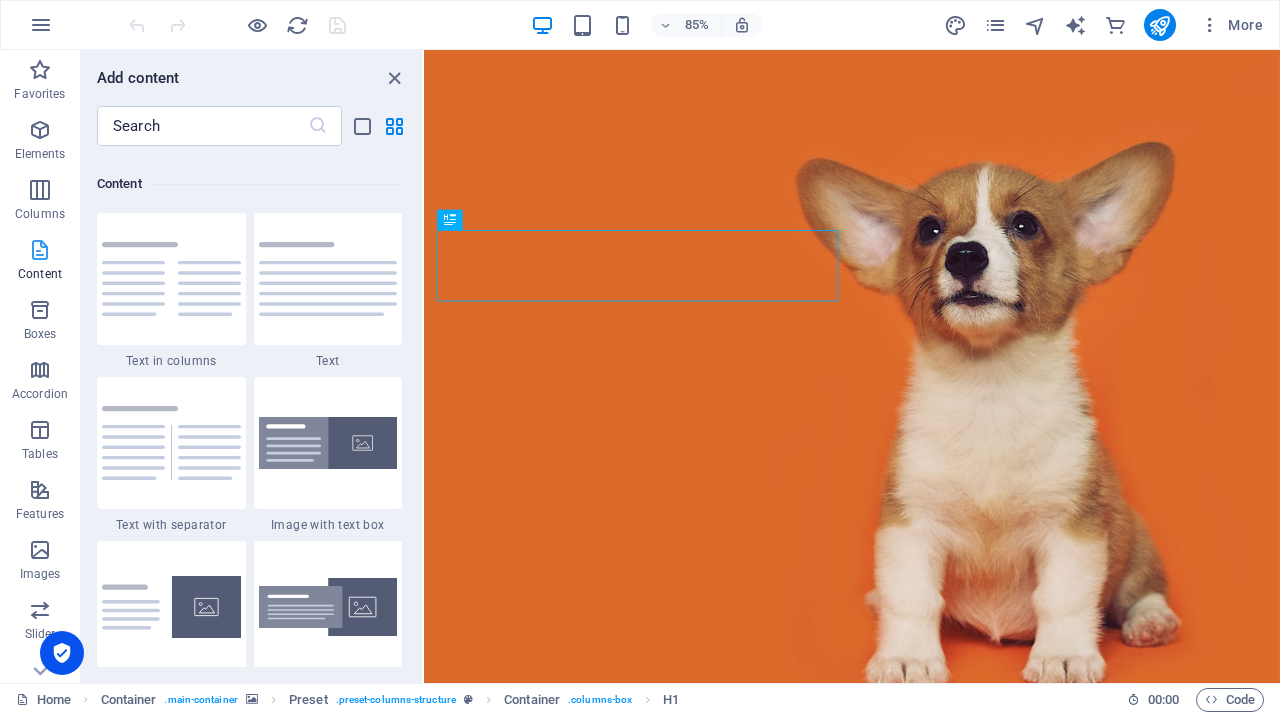 scroll, scrollTop: 3499, scrollLeft: 0, axis: vertical 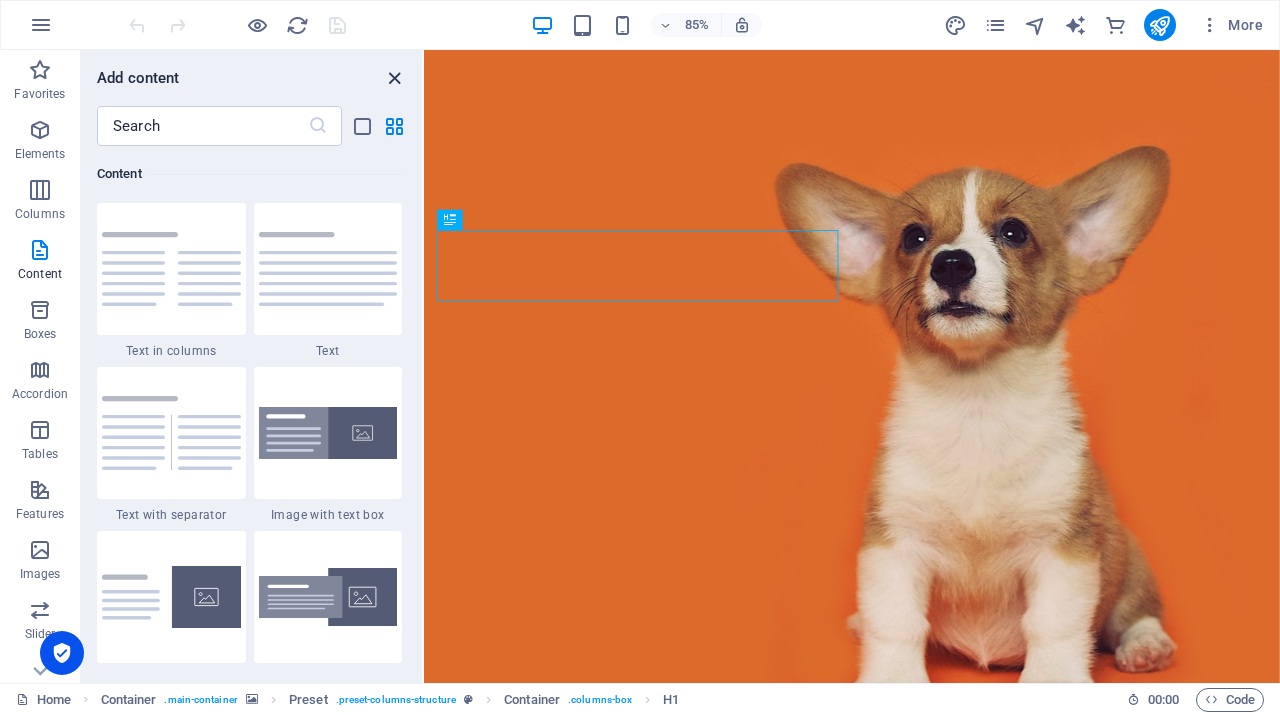 click at bounding box center [394, 78] 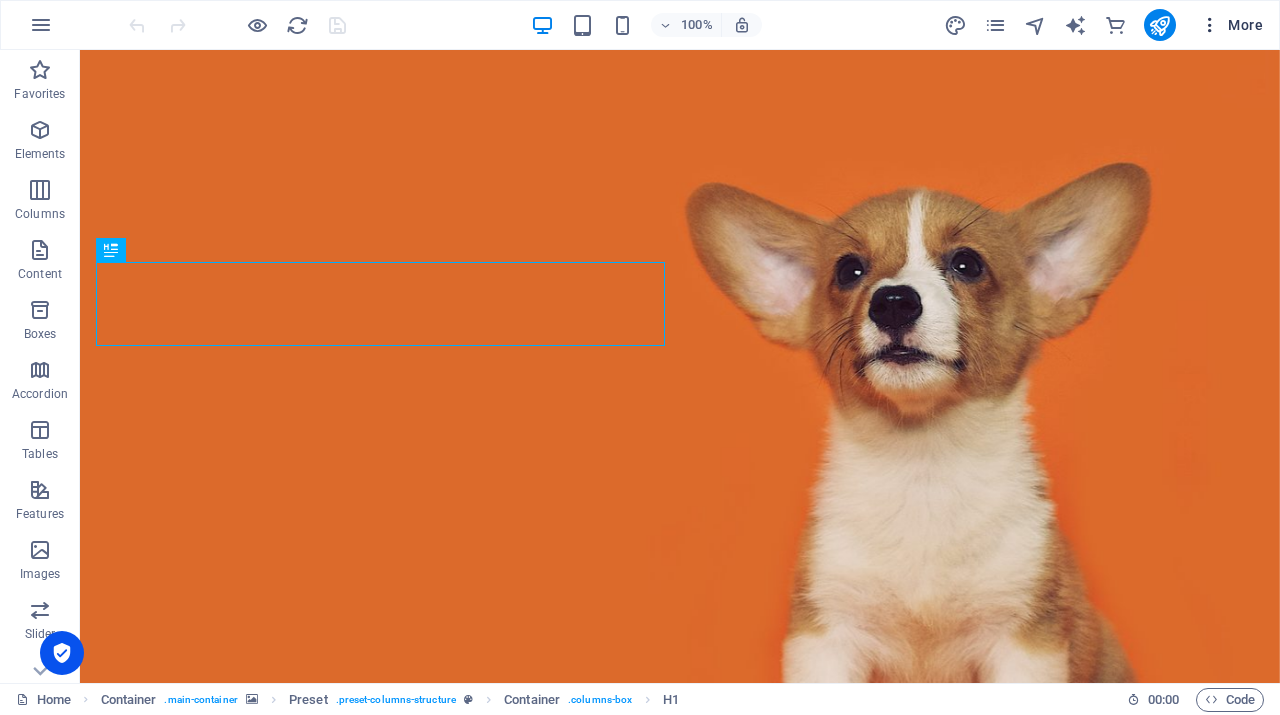 click on "More" at bounding box center [1231, 25] 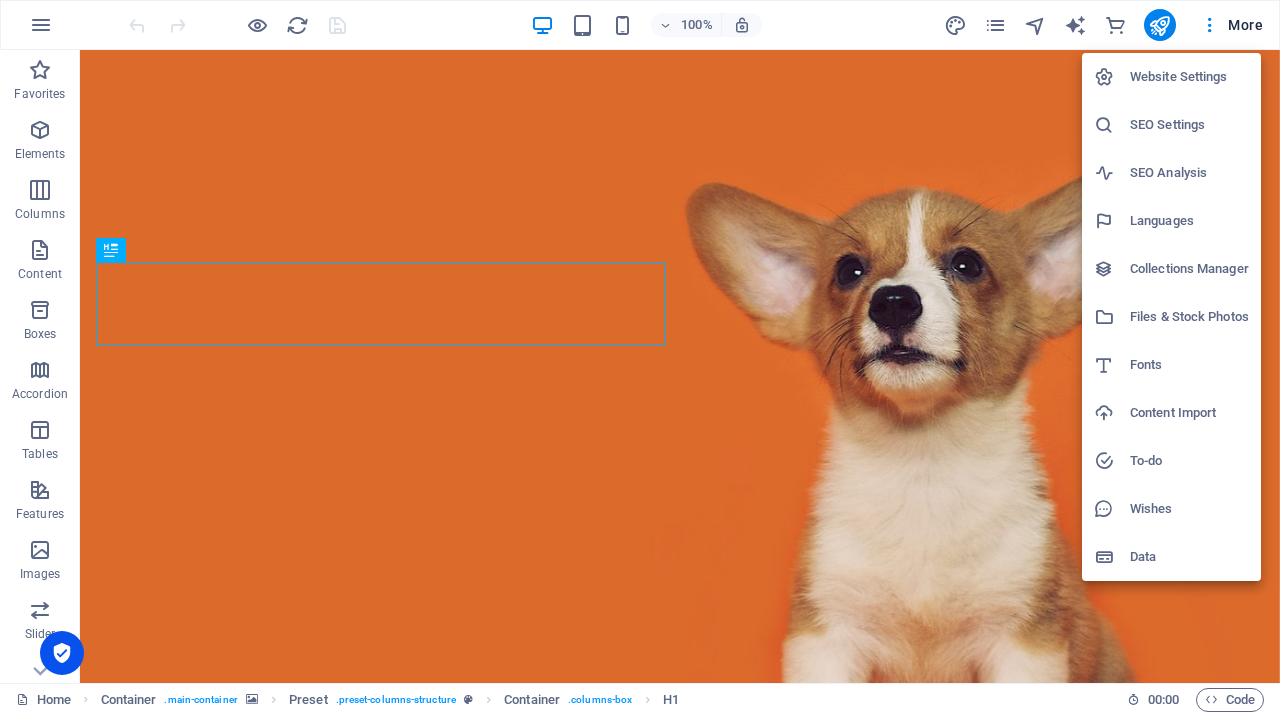 click at bounding box center [640, 357] 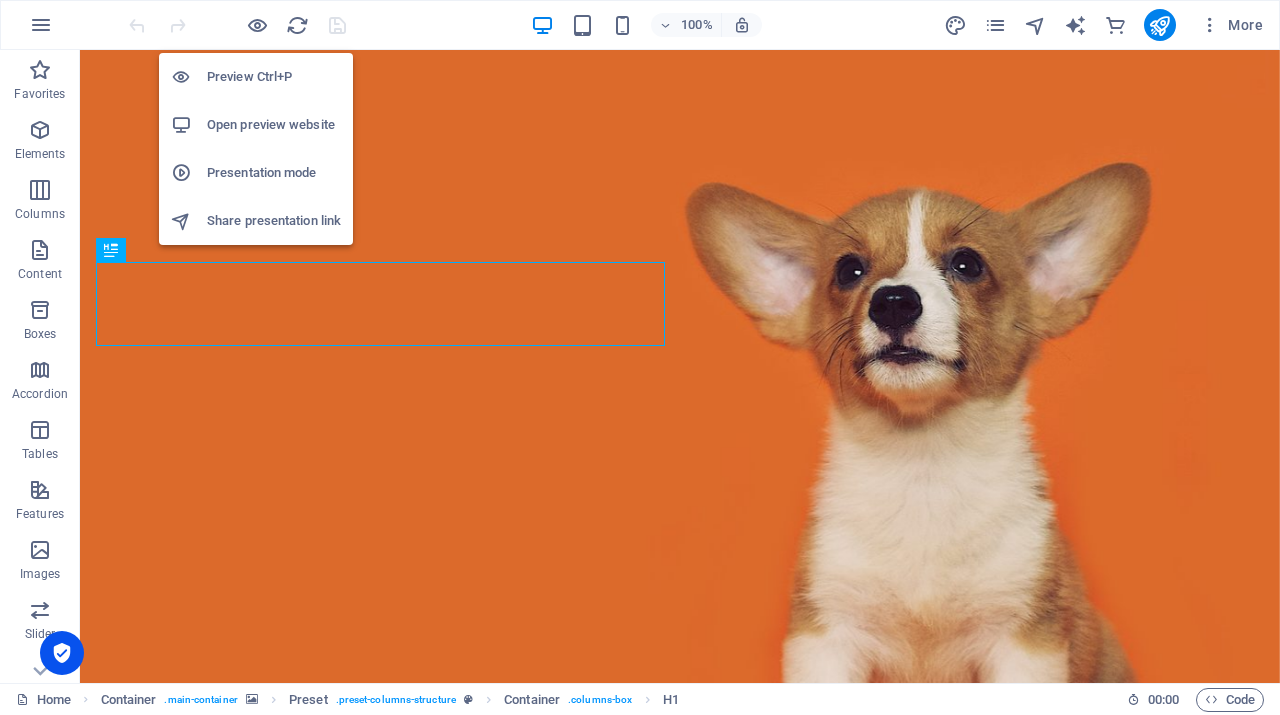 click on "Open preview website" at bounding box center (274, 125) 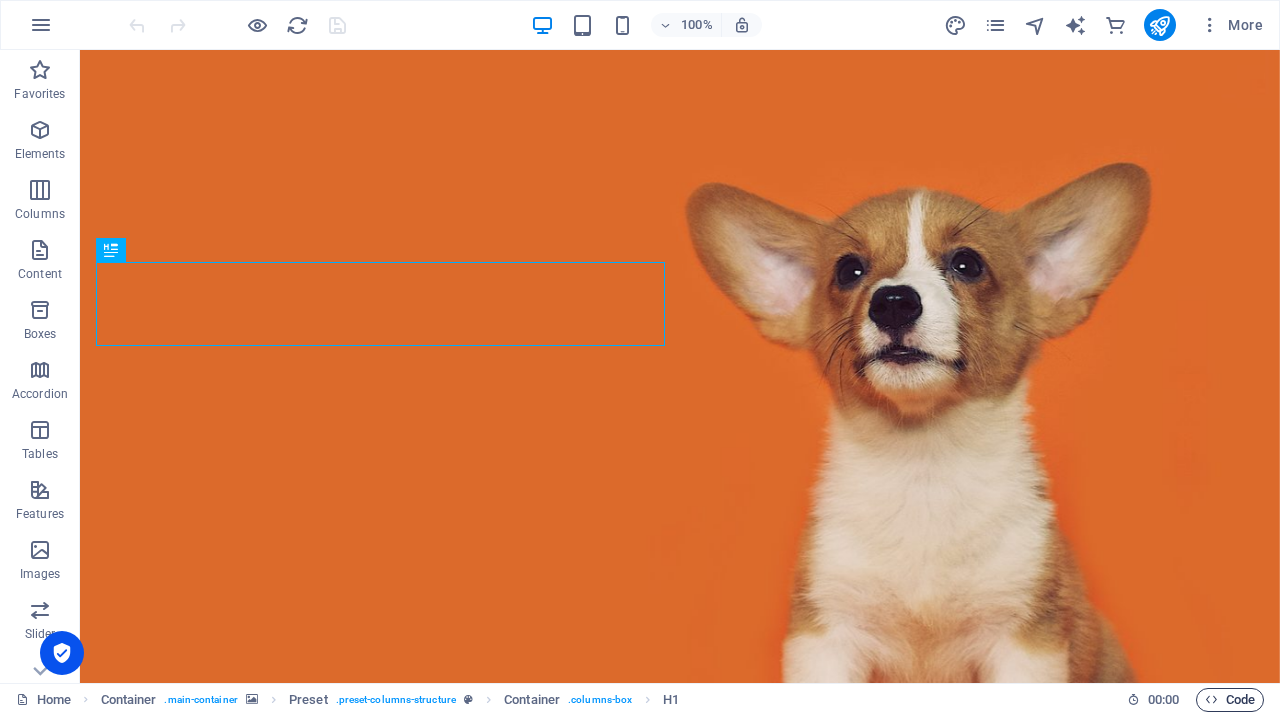 click on "Code" at bounding box center (1230, 700) 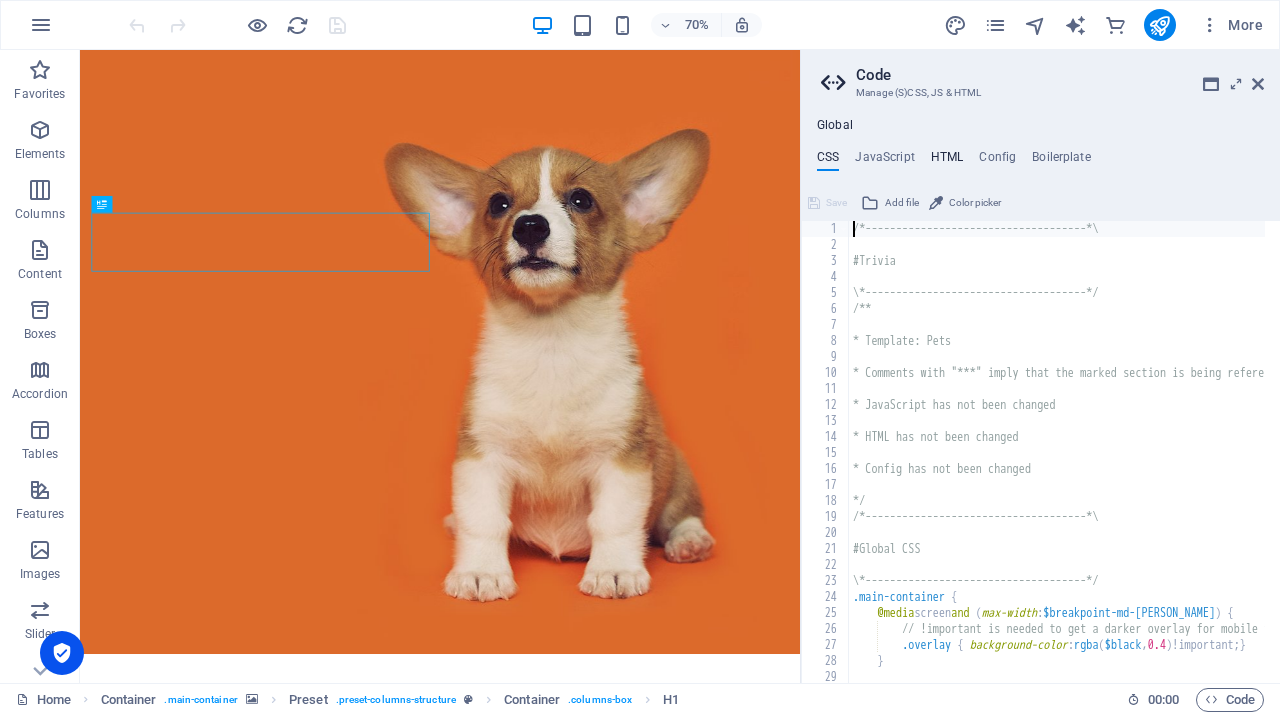 click on "HTML" at bounding box center [947, 161] 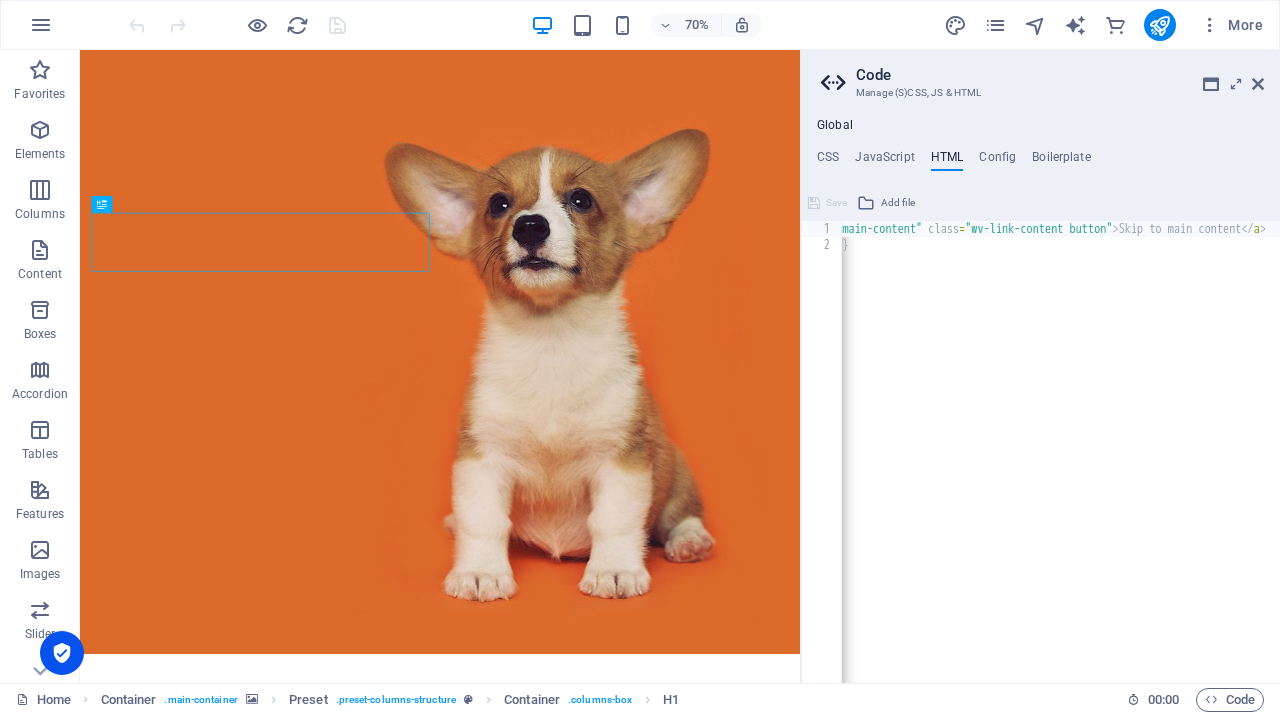 scroll, scrollTop: 0, scrollLeft: 0, axis: both 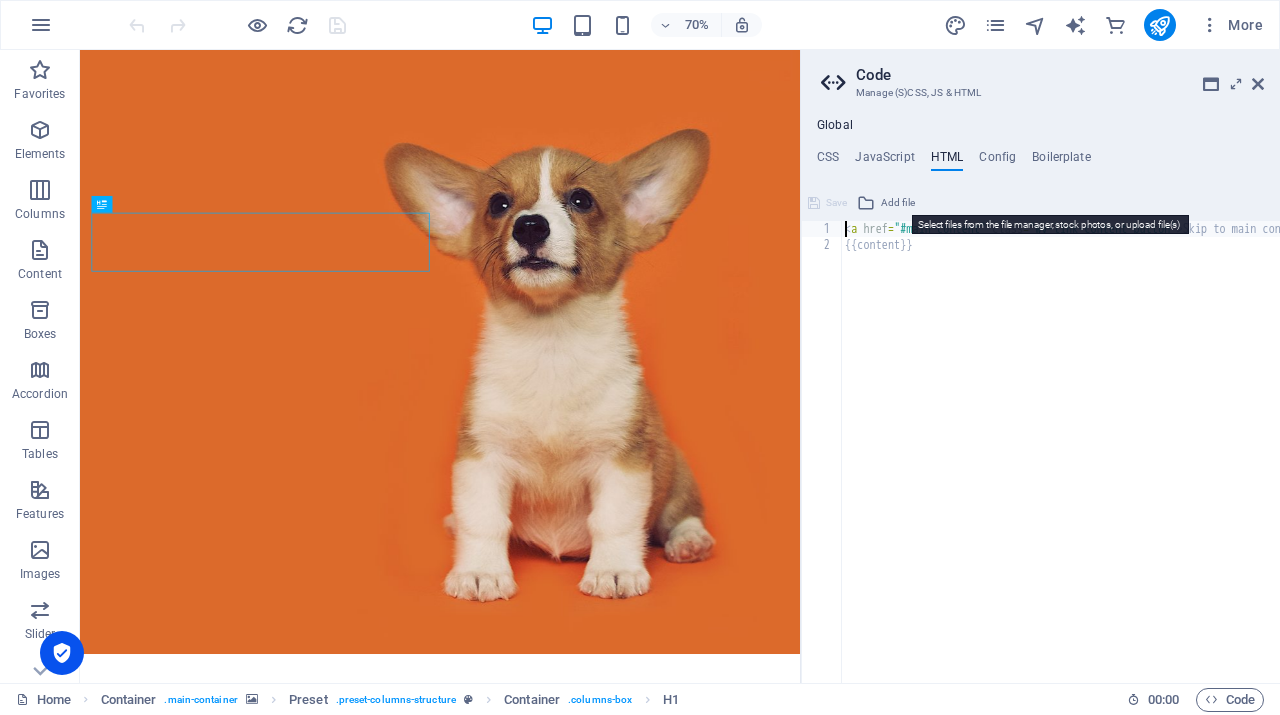 click at bounding box center [866, 203] 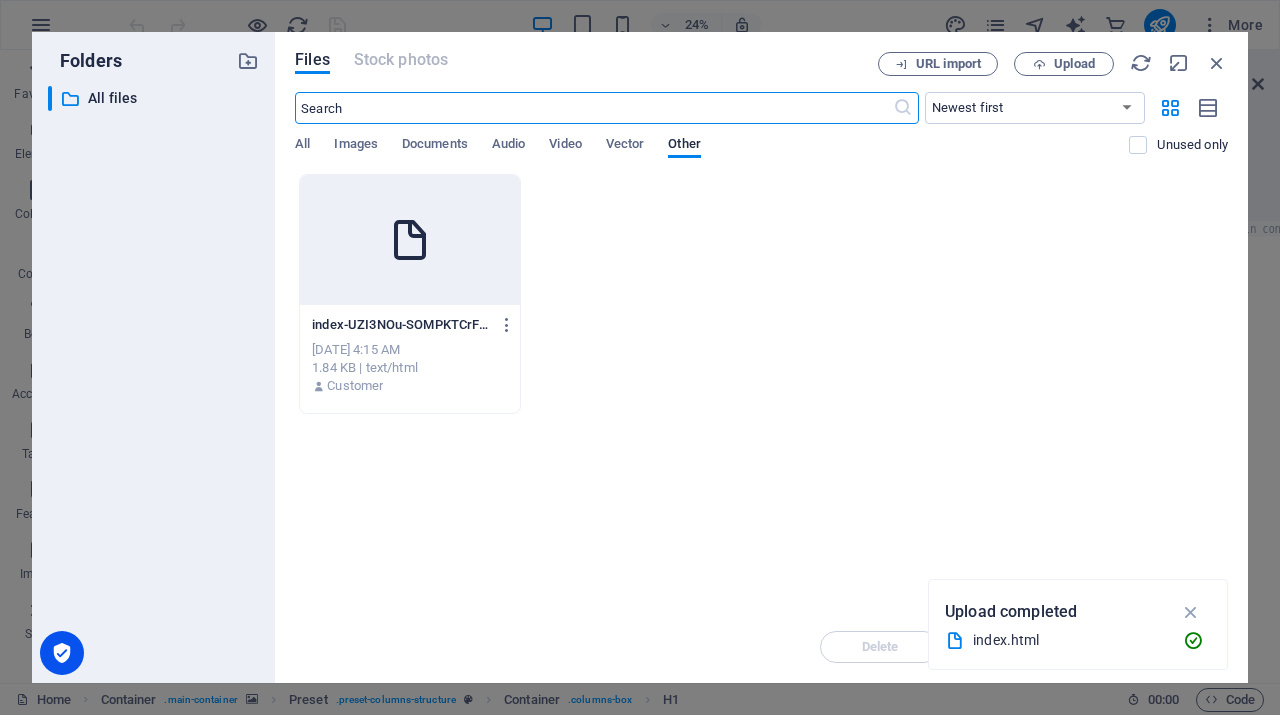 click on "Drop files here to upload them instantly index-UZI3NOu-SOMPKTCrFnTFMA.html index-UZI3NOu-SOMPKTCrFnTFMA.html Jul 11, 2025 4:15 AM 1.84 KB | text/html Customer" at bounding box center (761, 392) 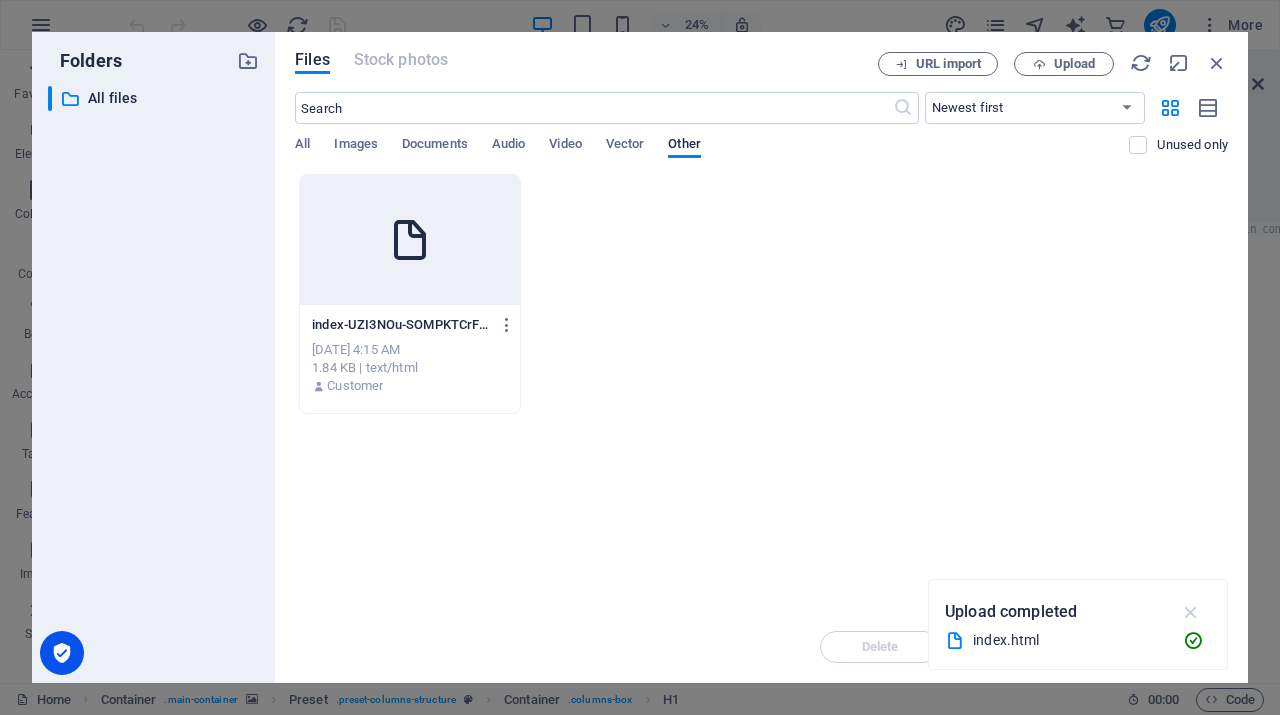 click at bounding box center (1191, 612) 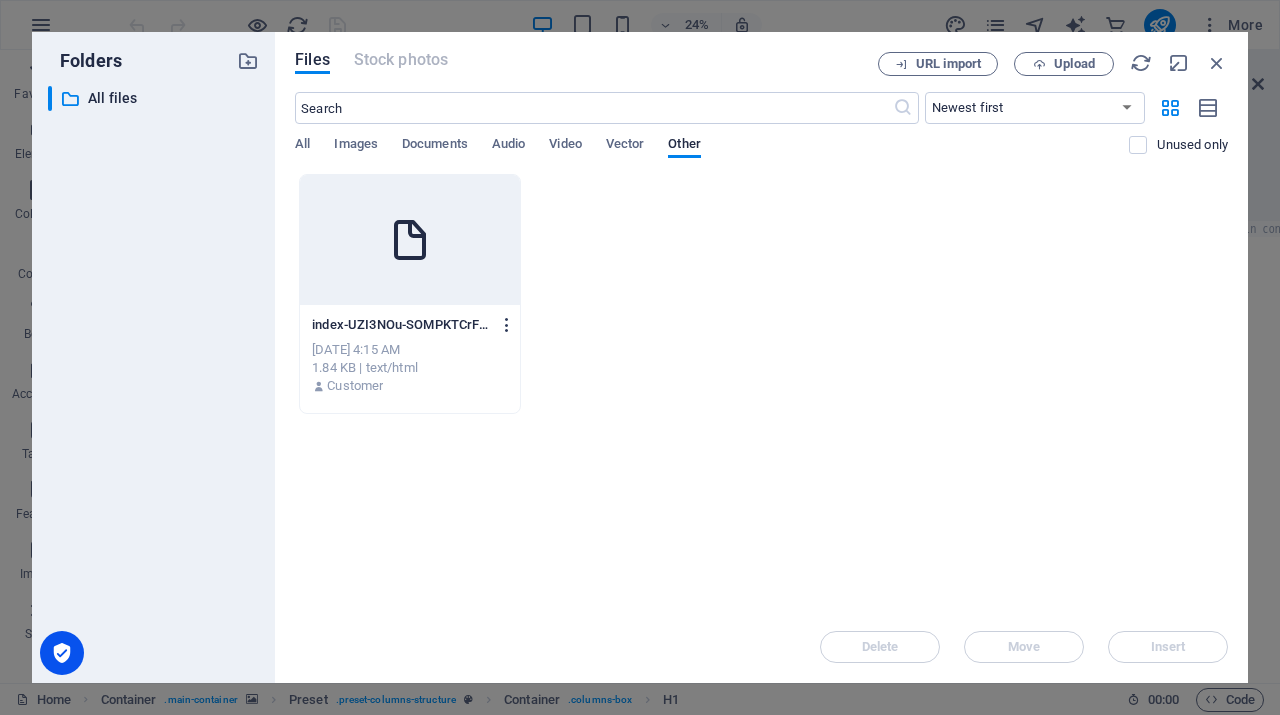click at bounding box center (507, 325) 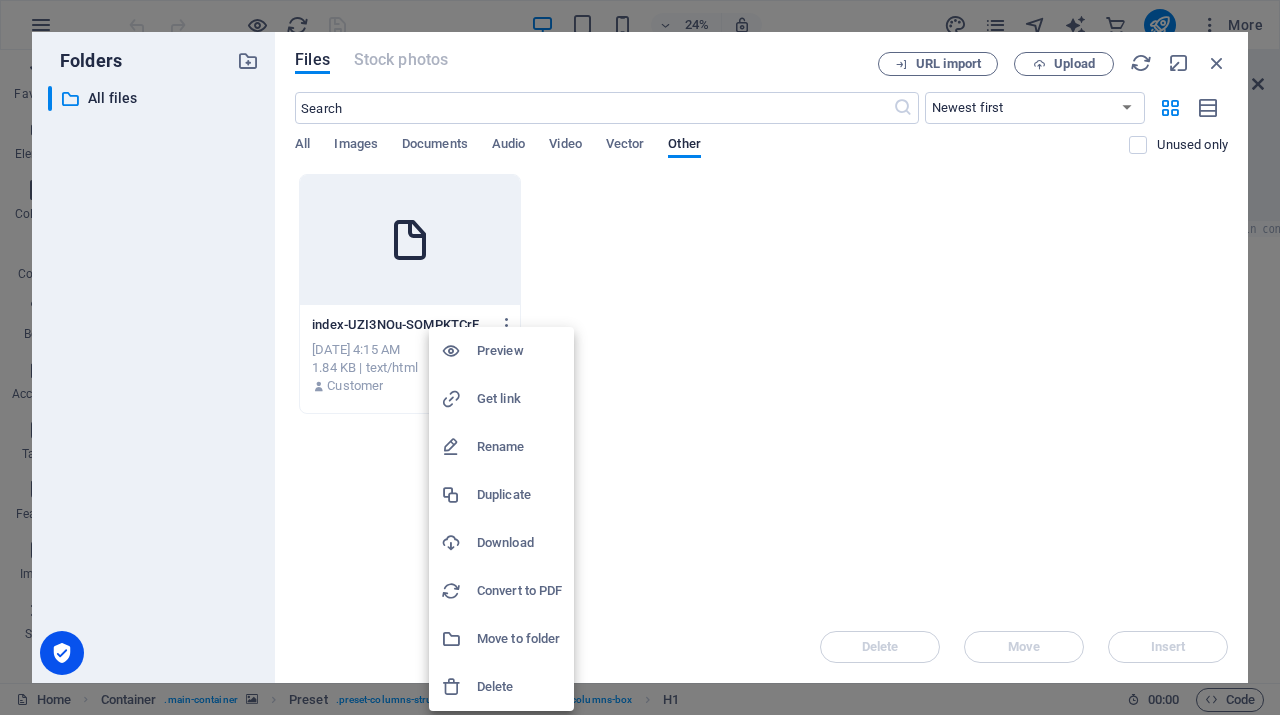 click on "Preview" at bounding box center (519, 351) 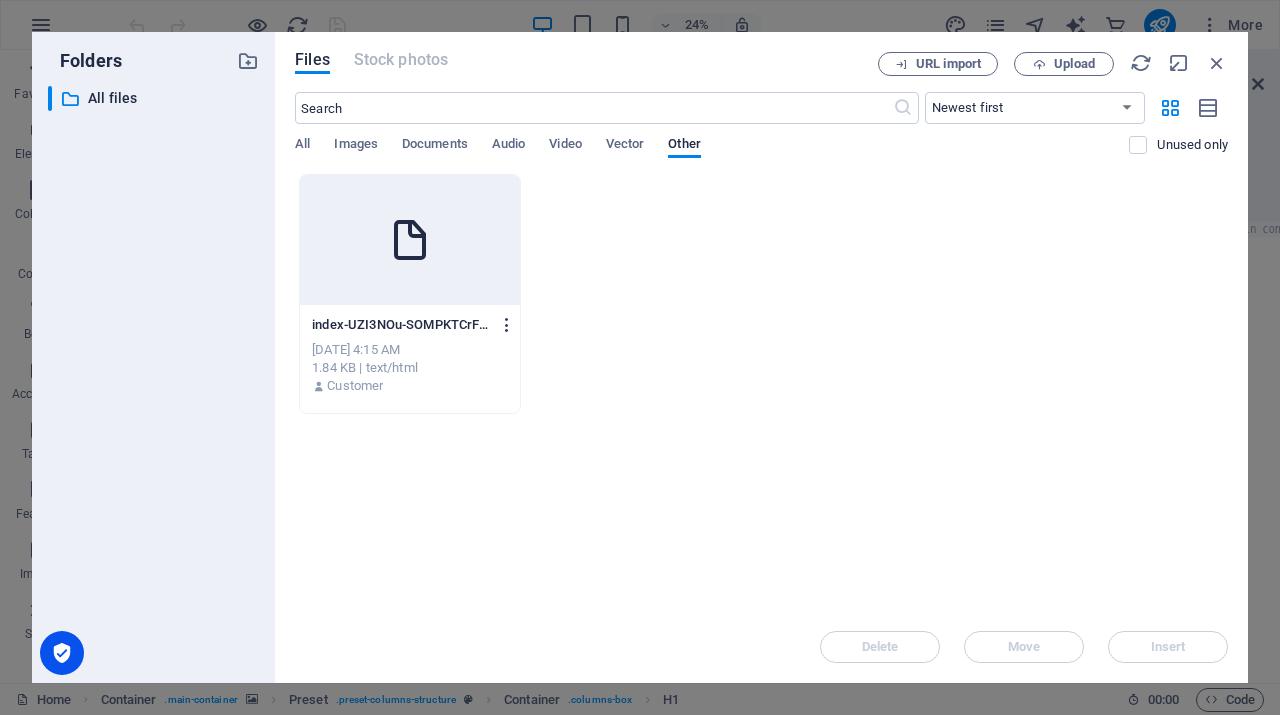 click at bounding box center [507, 325] 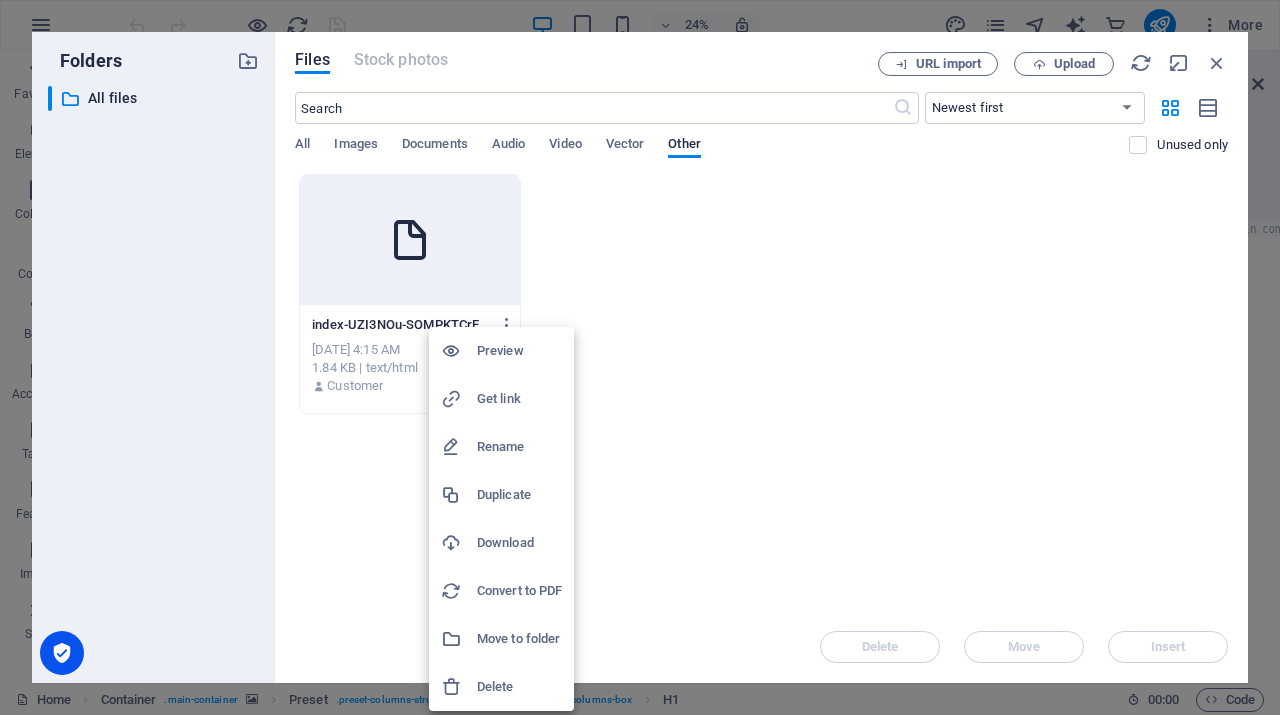click on "Move to folder" at bounding box center [519, 639] 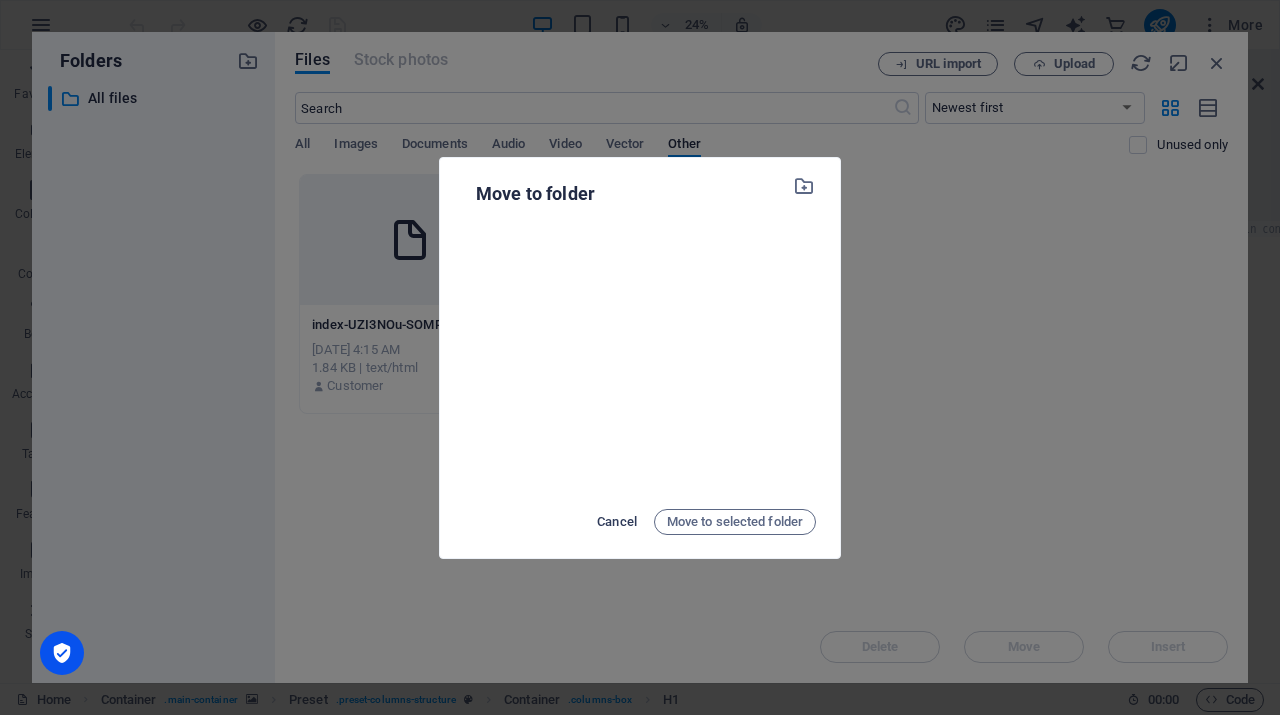 click on "Cancel" at bounding box center (617, 522) 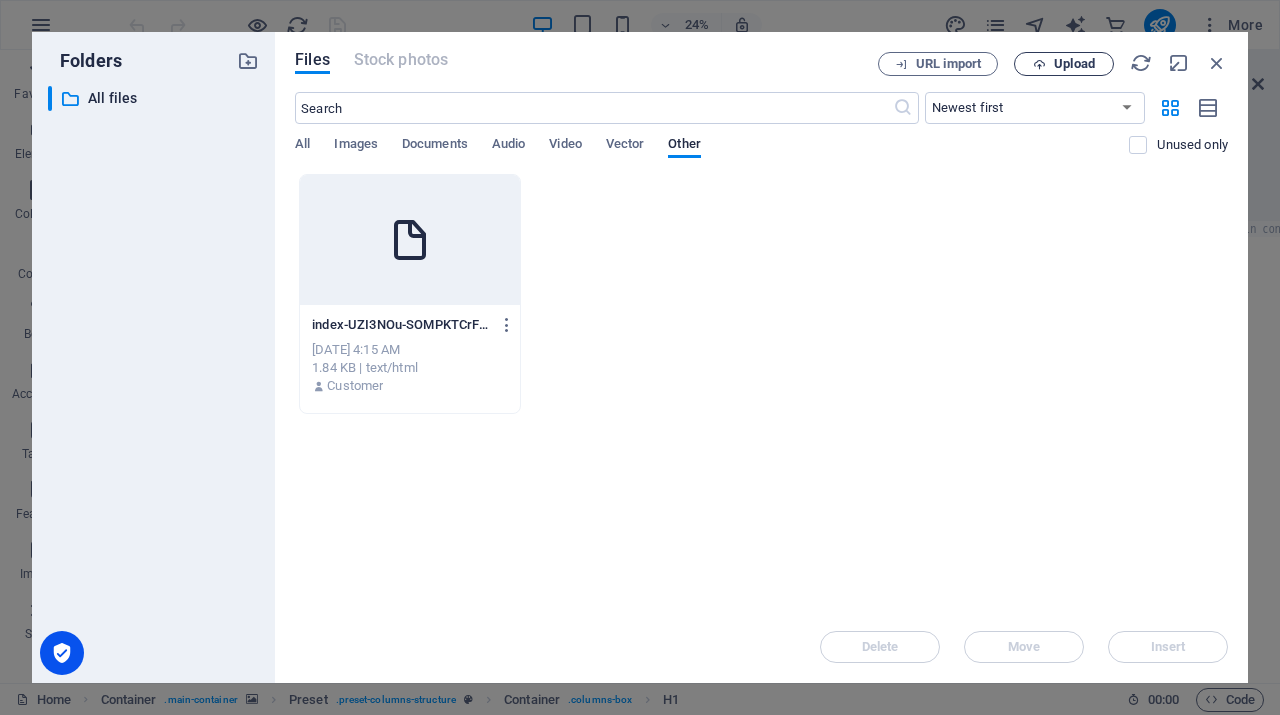 click at bounding box center [1039, 64] 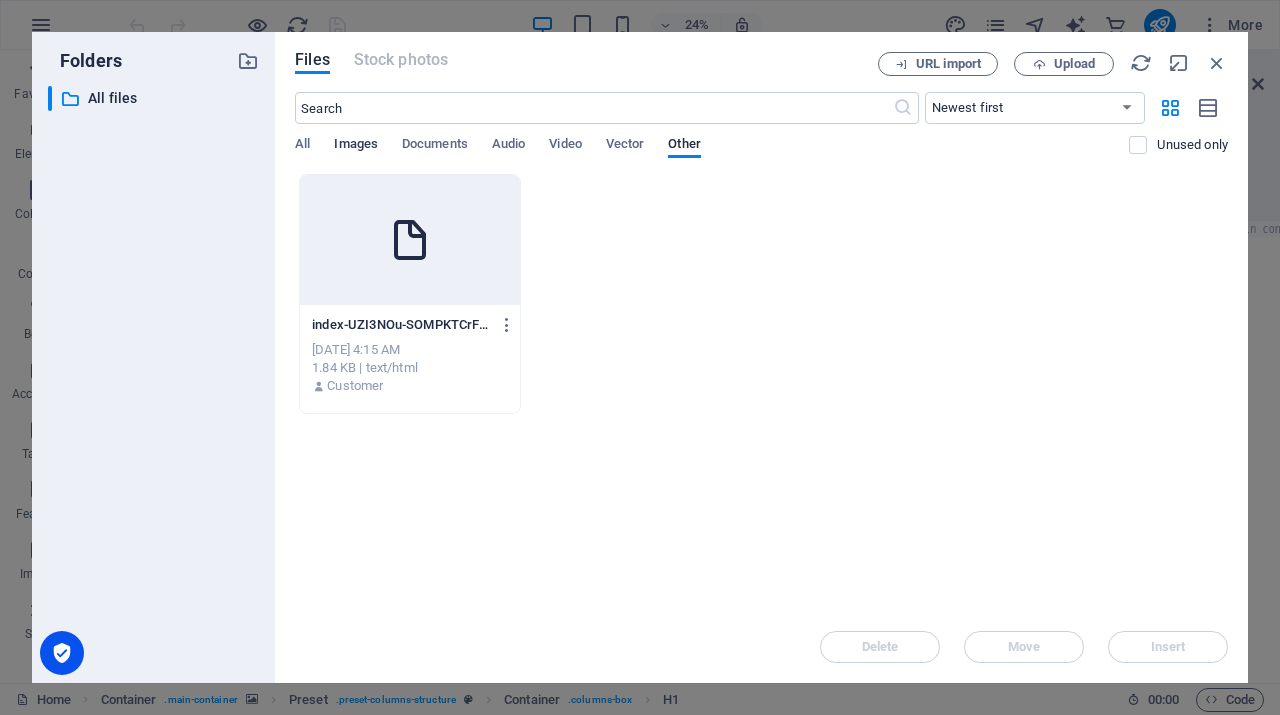 click on "Images" at bounding box center [356, 146] 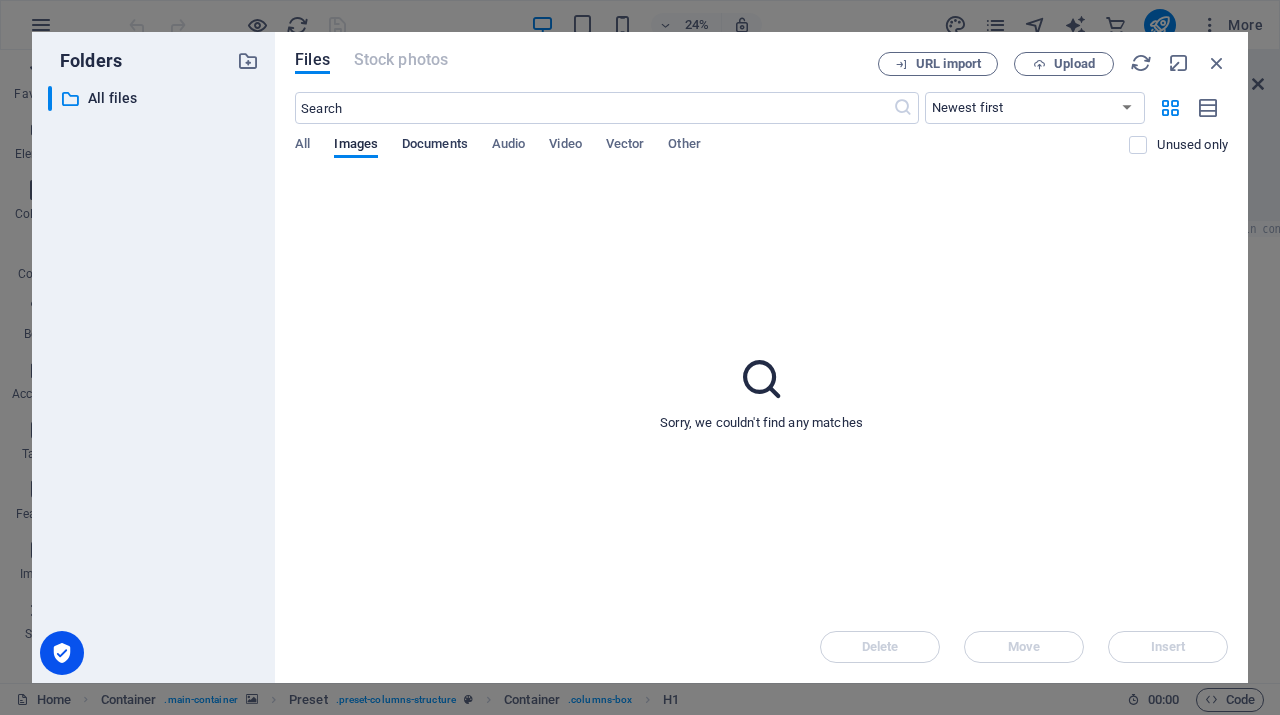 click on "Documents" at bounding box center (435, 146) 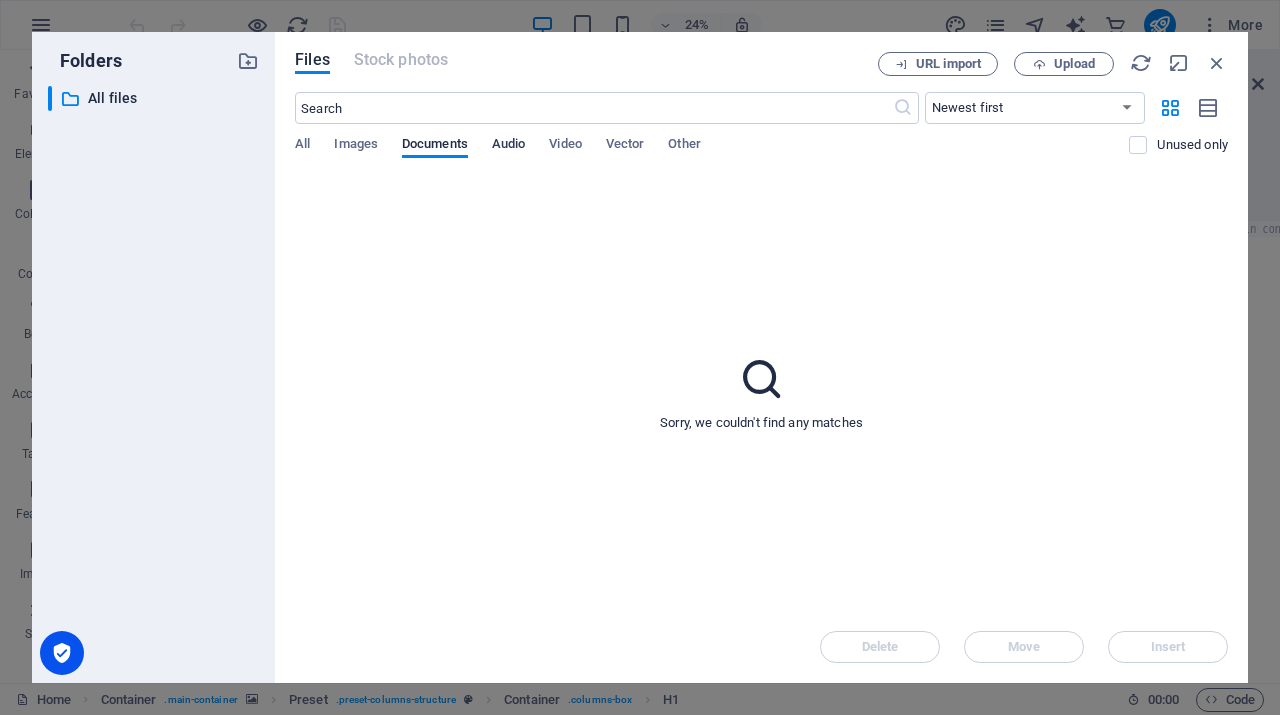 click on "Audio" at bounding box center [508, 146] 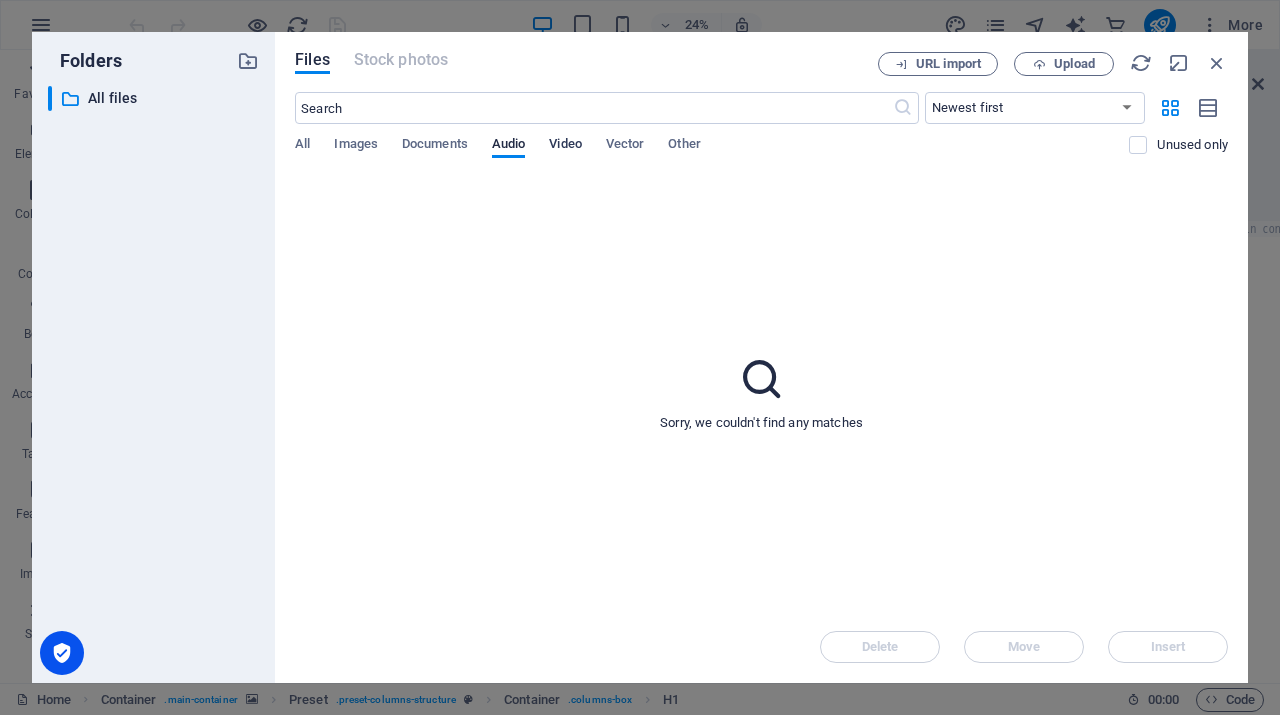 click on "Video" at bounding box center (565, 146) 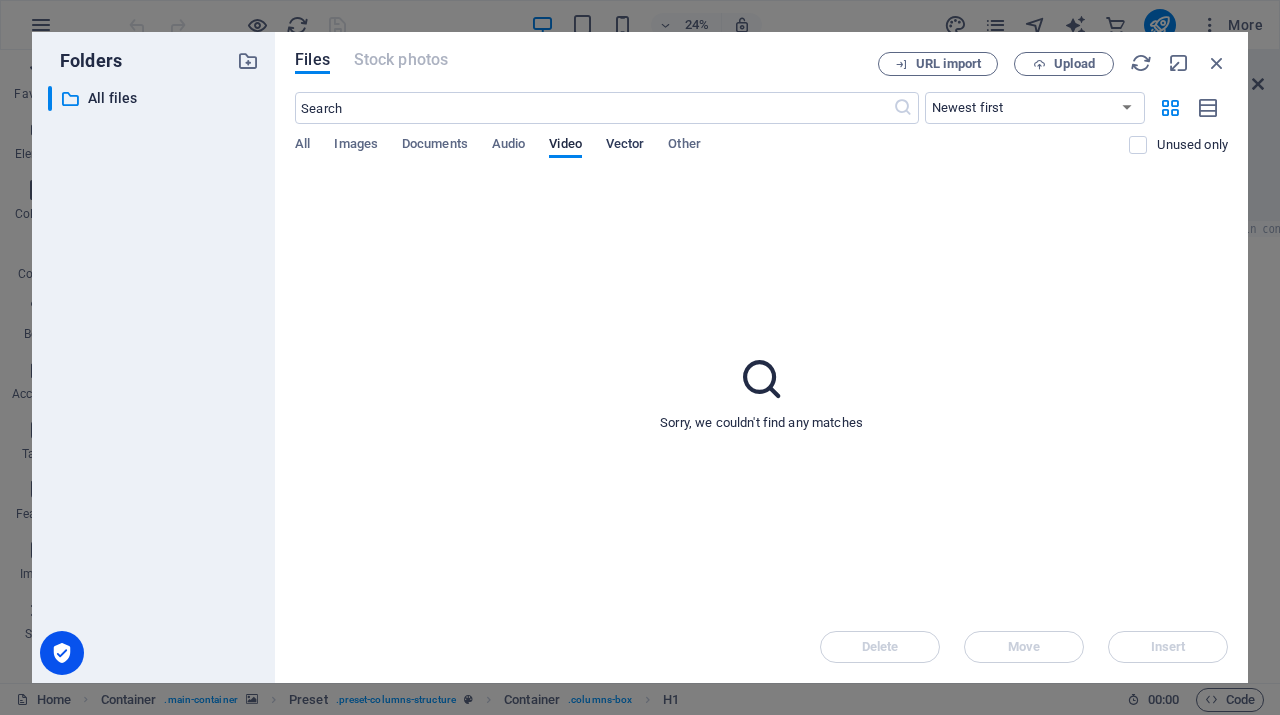 click on "Vector" at bounding box center (625, 146) 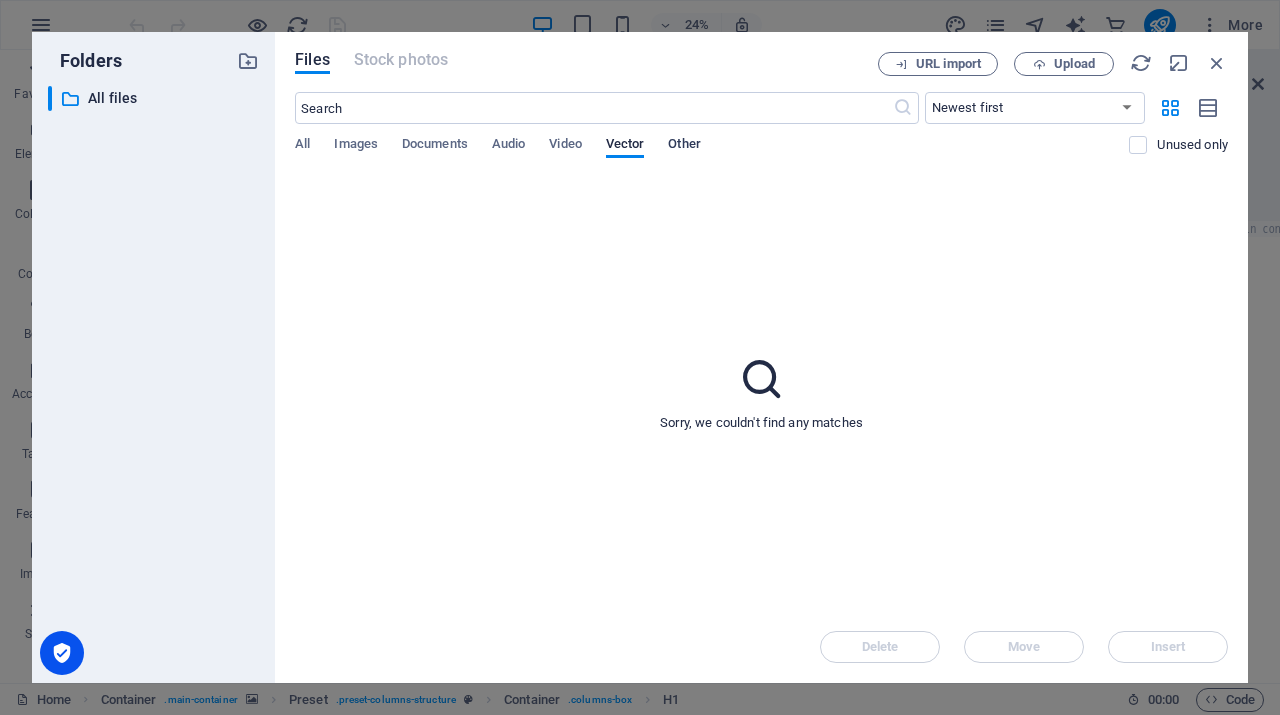 click on "Other" at bounding box center [684, 146] 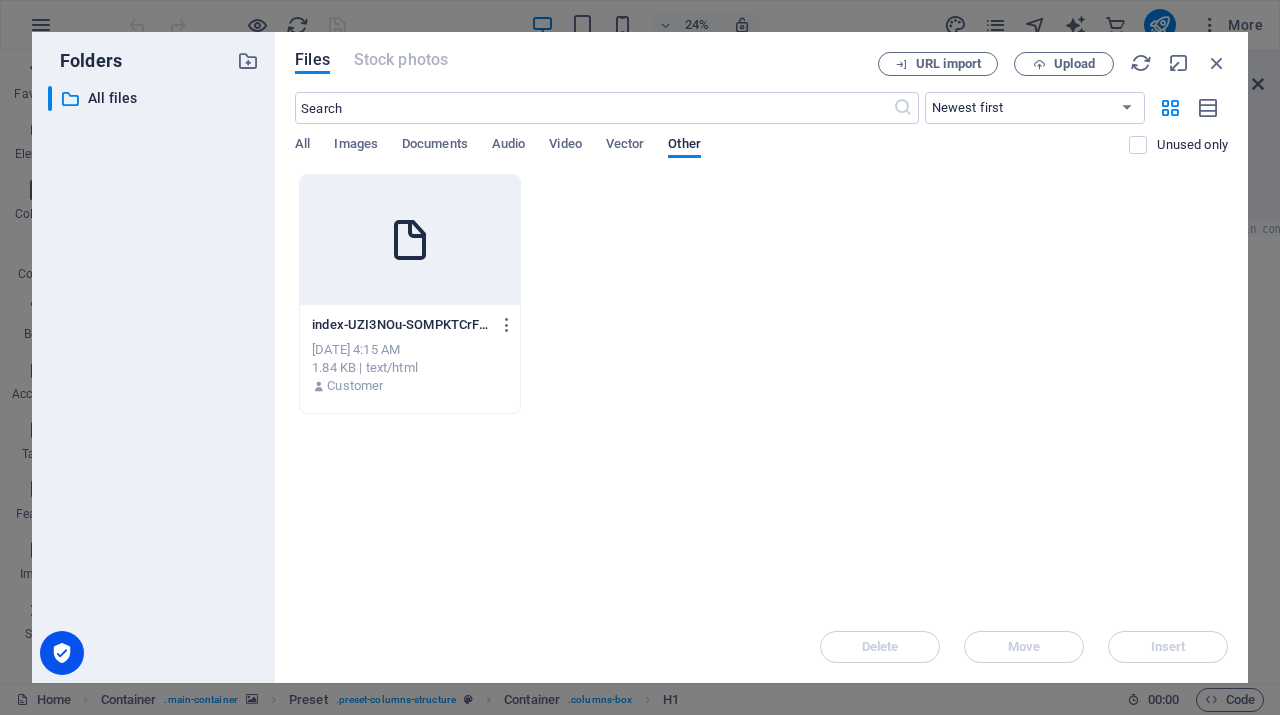 click at bounding box center (410, 240) 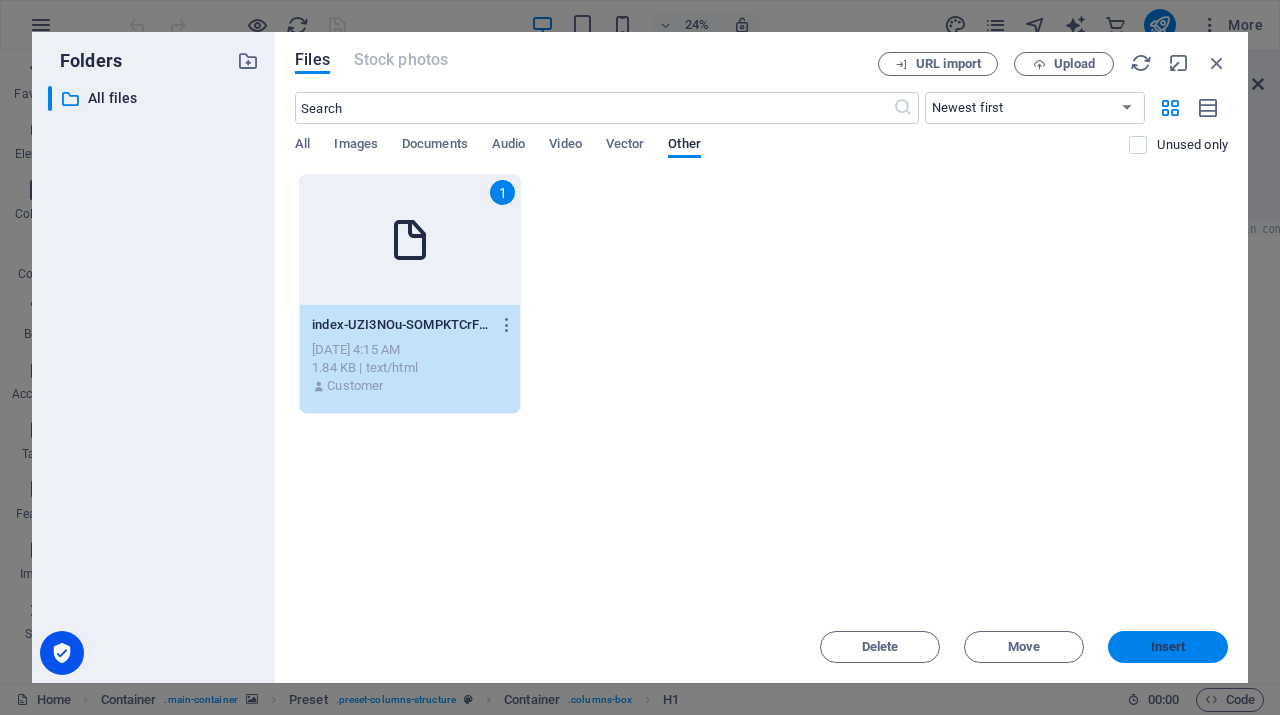 click on "Insert" at bounding box center (1168, 647) 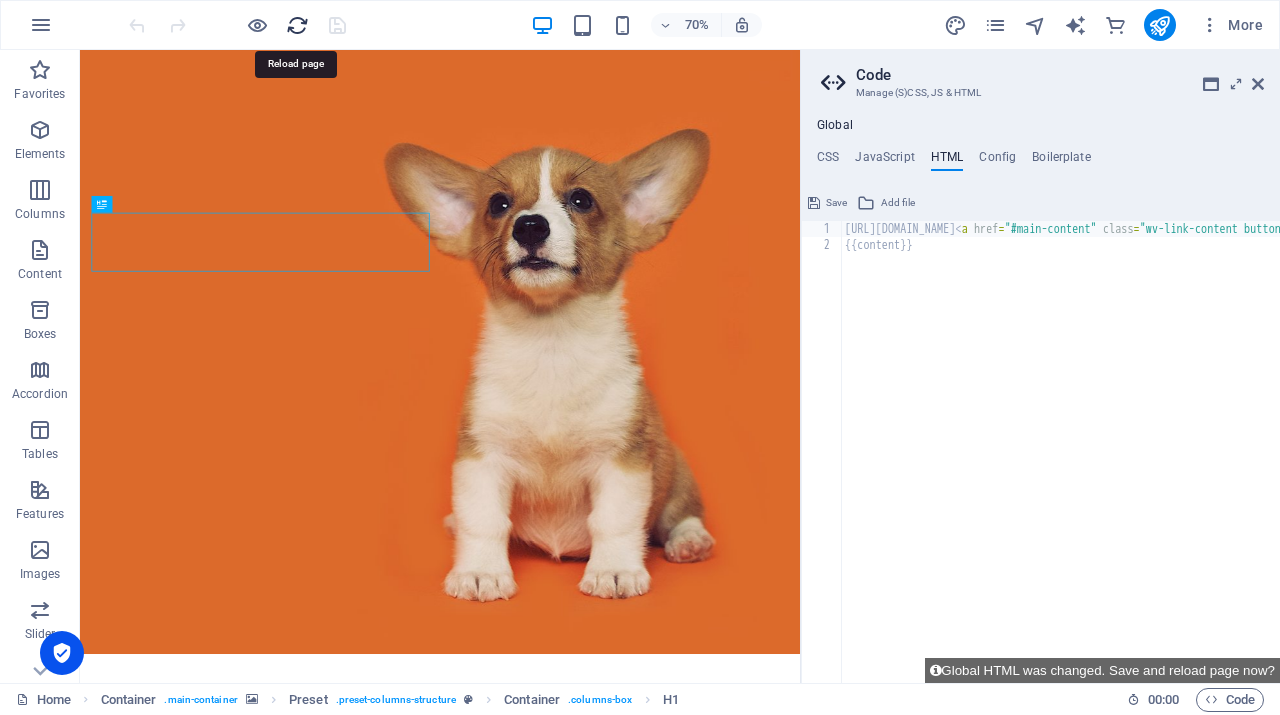 click at bounding box center [297, 25] 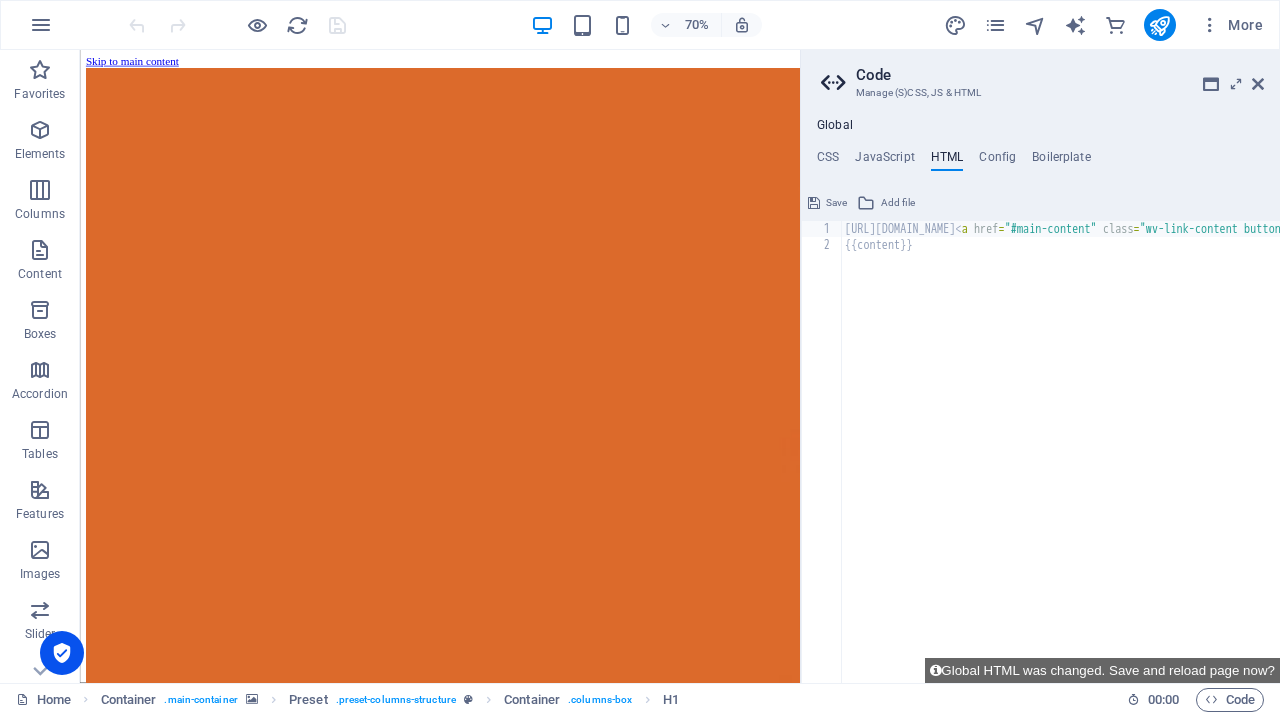 scroll, scrollTop: 0, scrollLeft: 0, axis: both 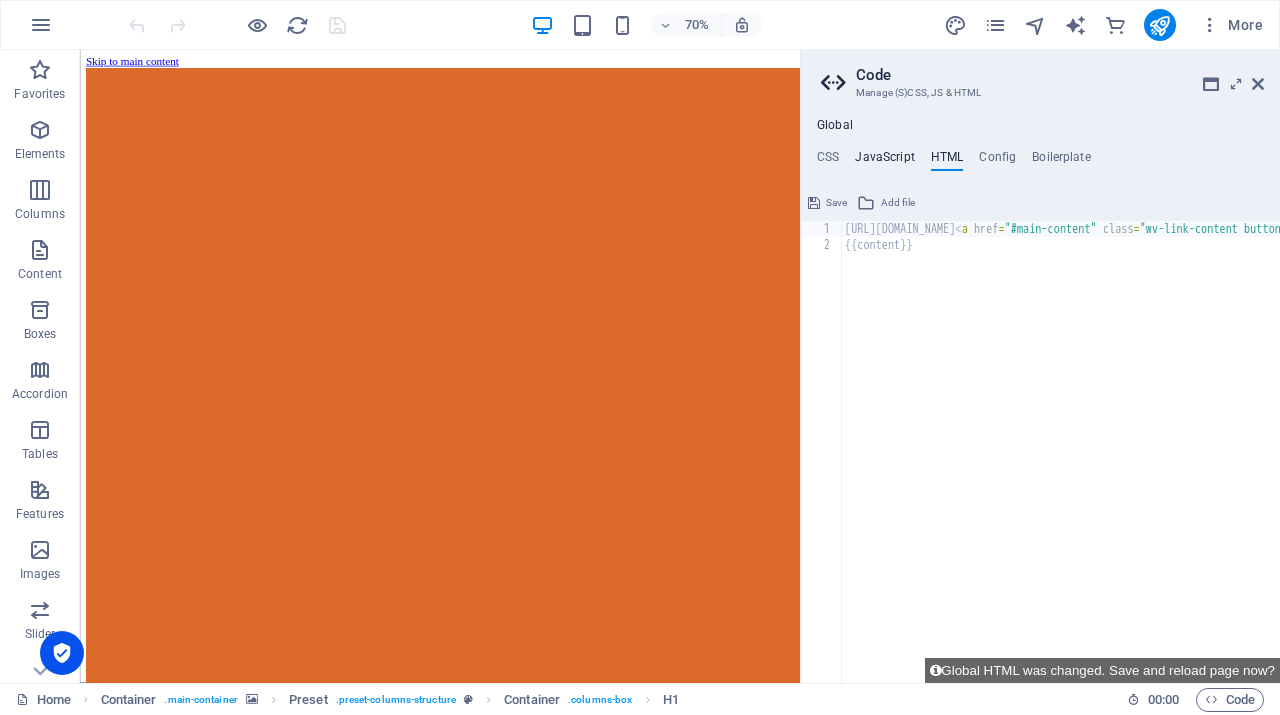 click on "JavaScript" at bounding box center [884, 161] 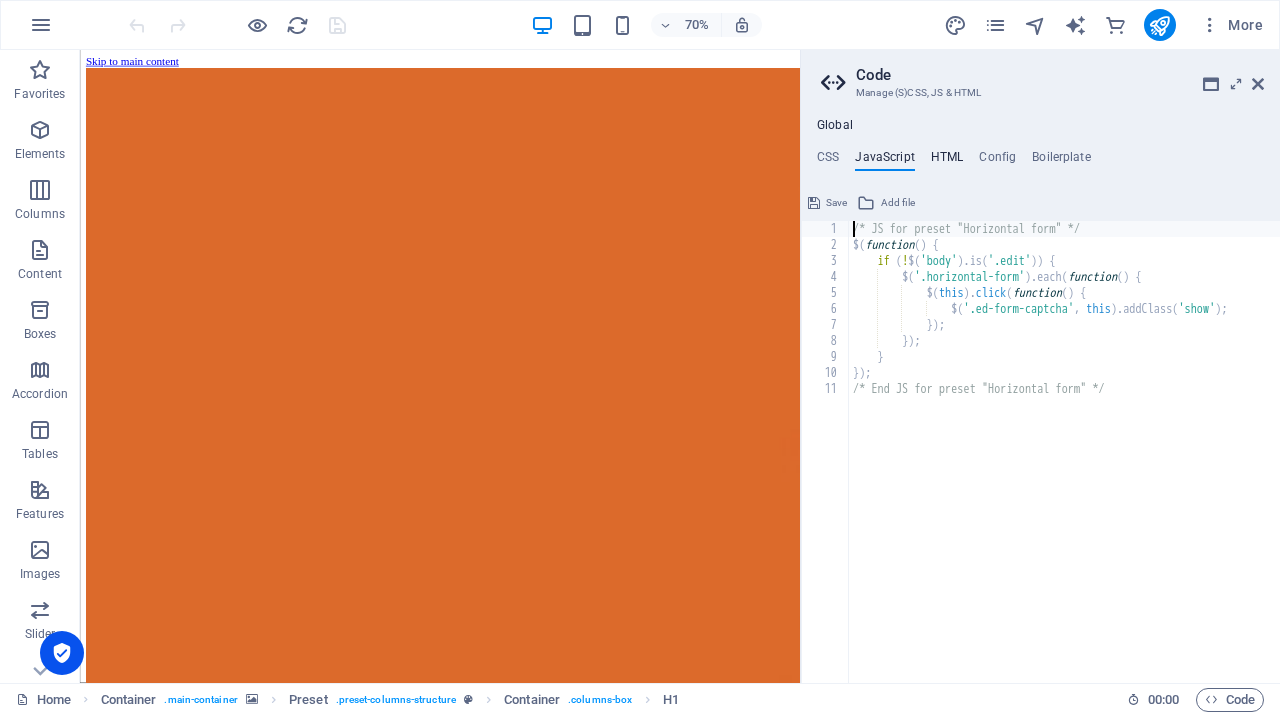 click on "HTML" at bounding box center (947, 161) 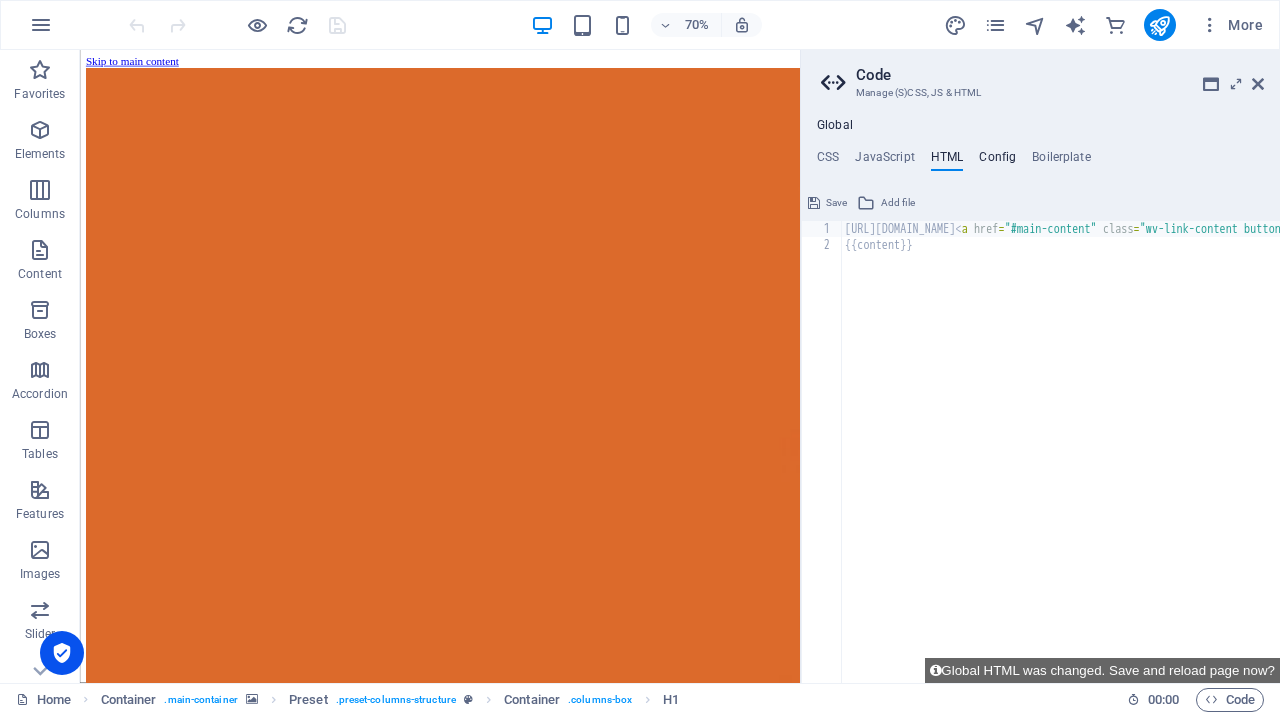 click on "Config" at bounding box center (997, 161) 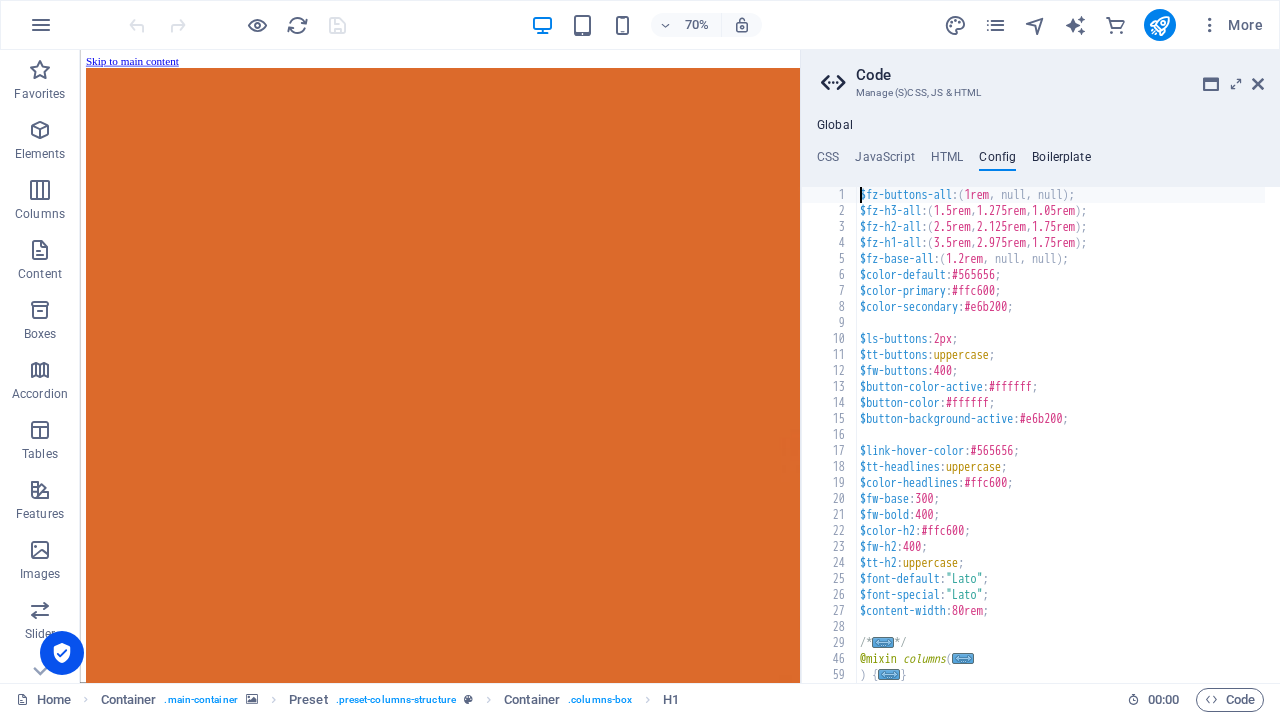 click on "Boilerplate" at bounding box center [1061, 161] 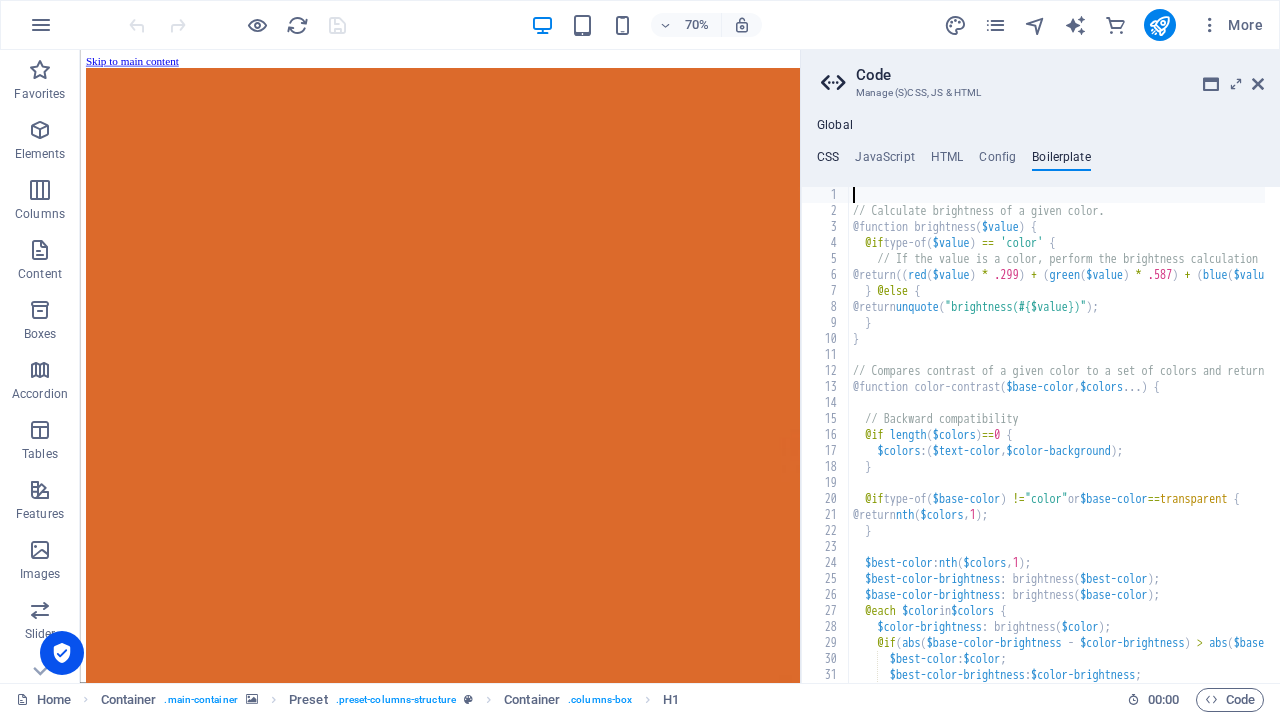click on "CSS" at bounding box center (828, 161) 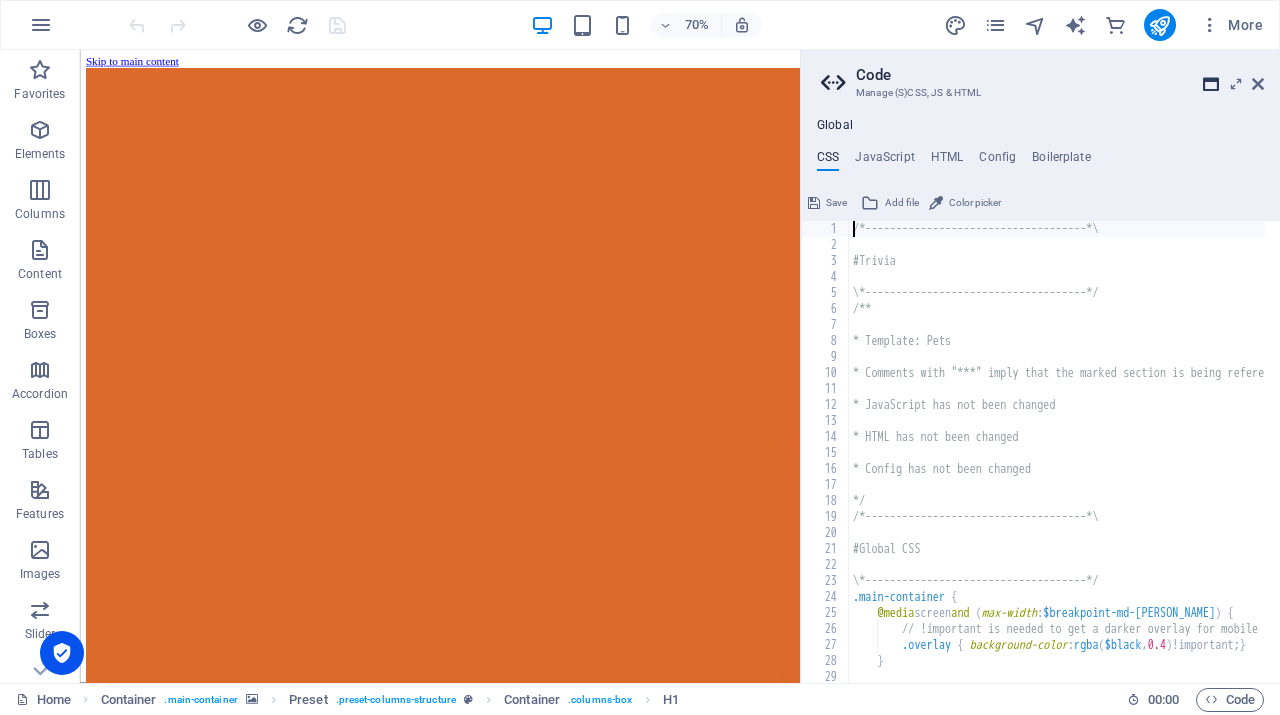 click at bounding box center (1211, 84) 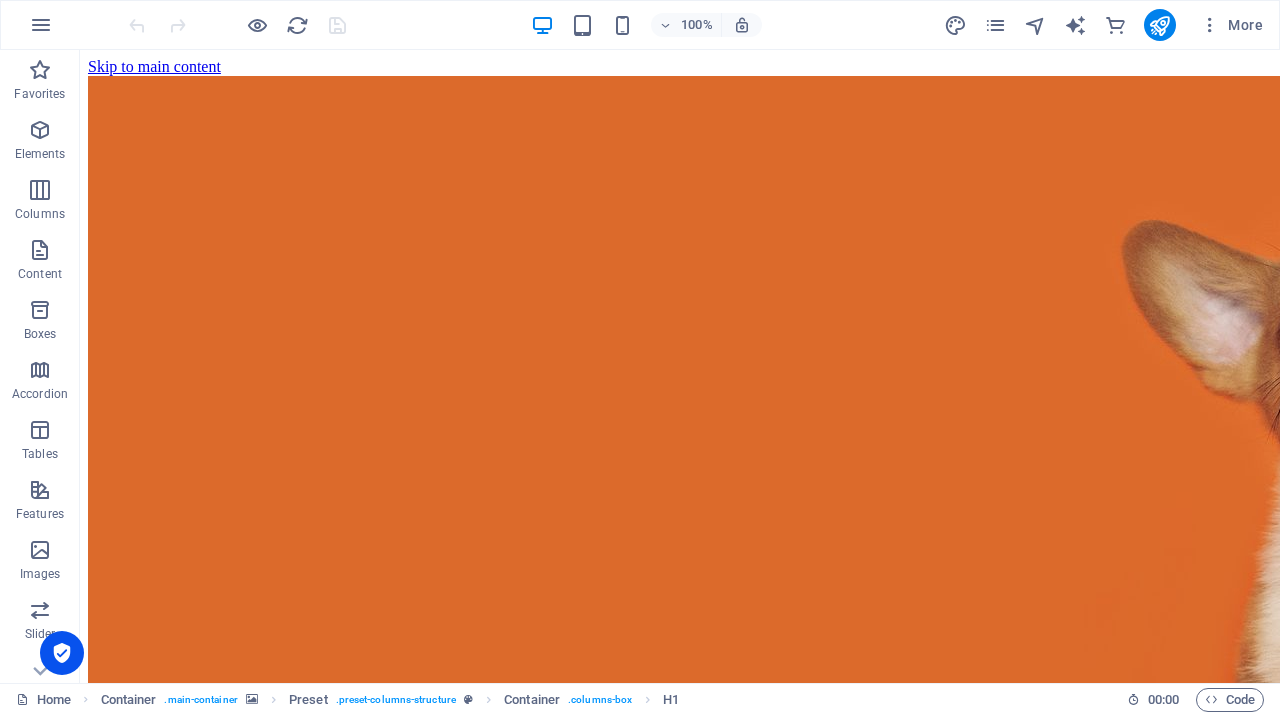 click at bounding box center (85, 699) 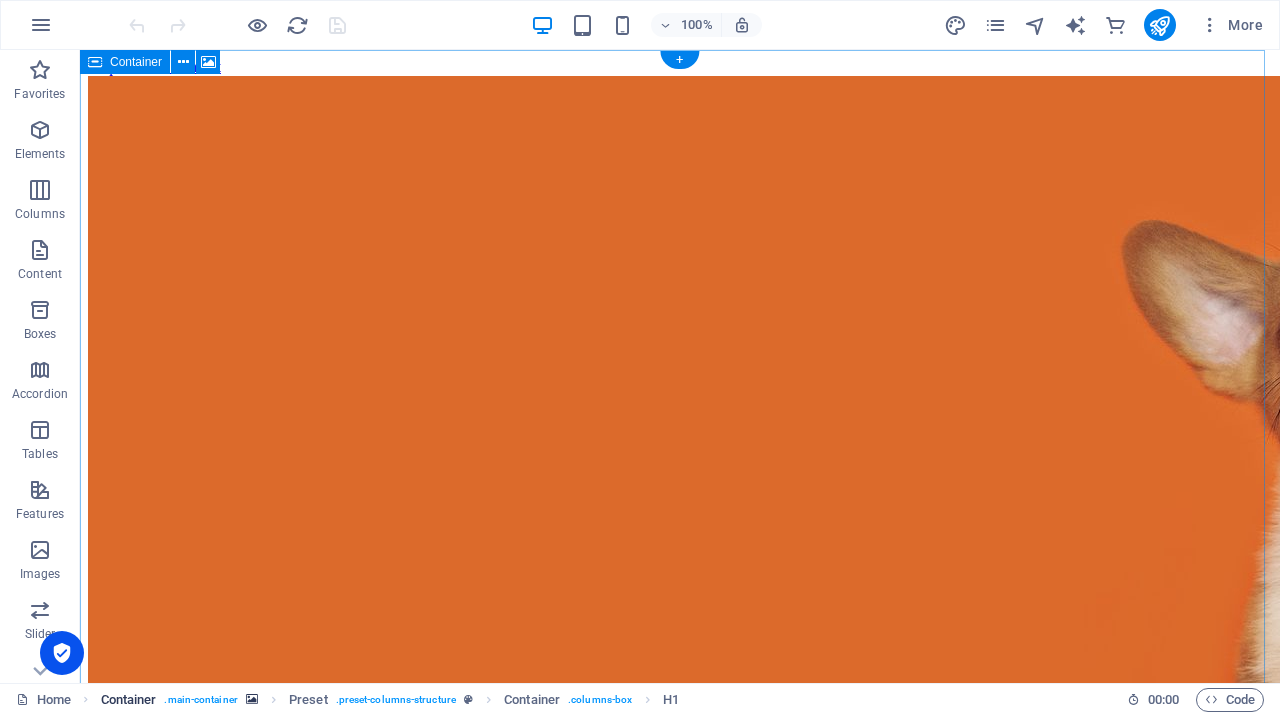 click on ". main-container" at bounding box center [200, 700] 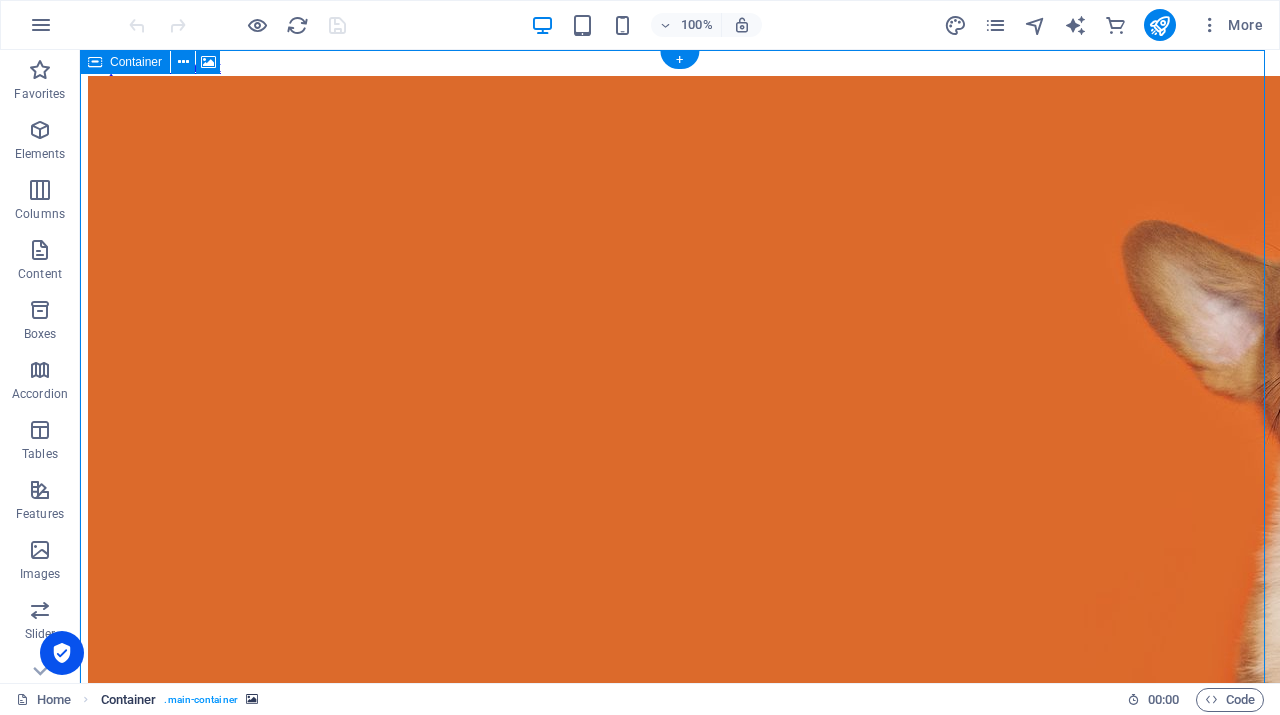 click on ". main-container" at bounding box center [200, 700] 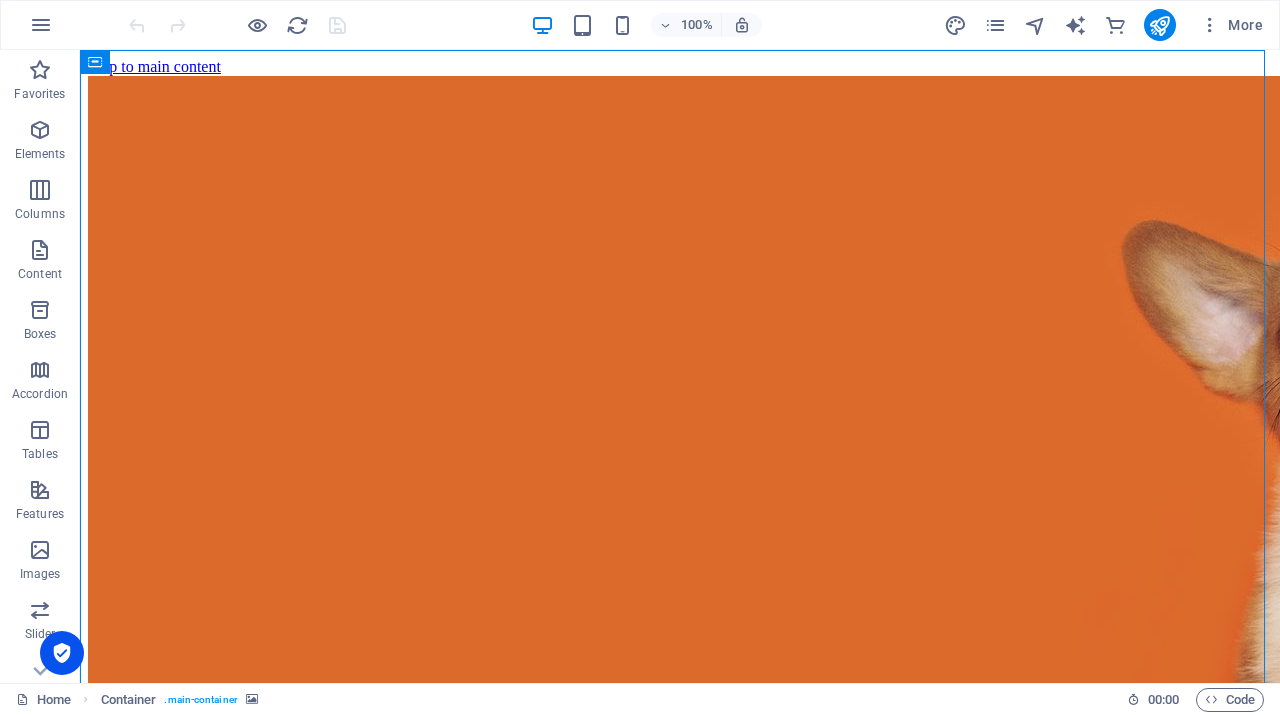 click at bounding box center (85, 699) 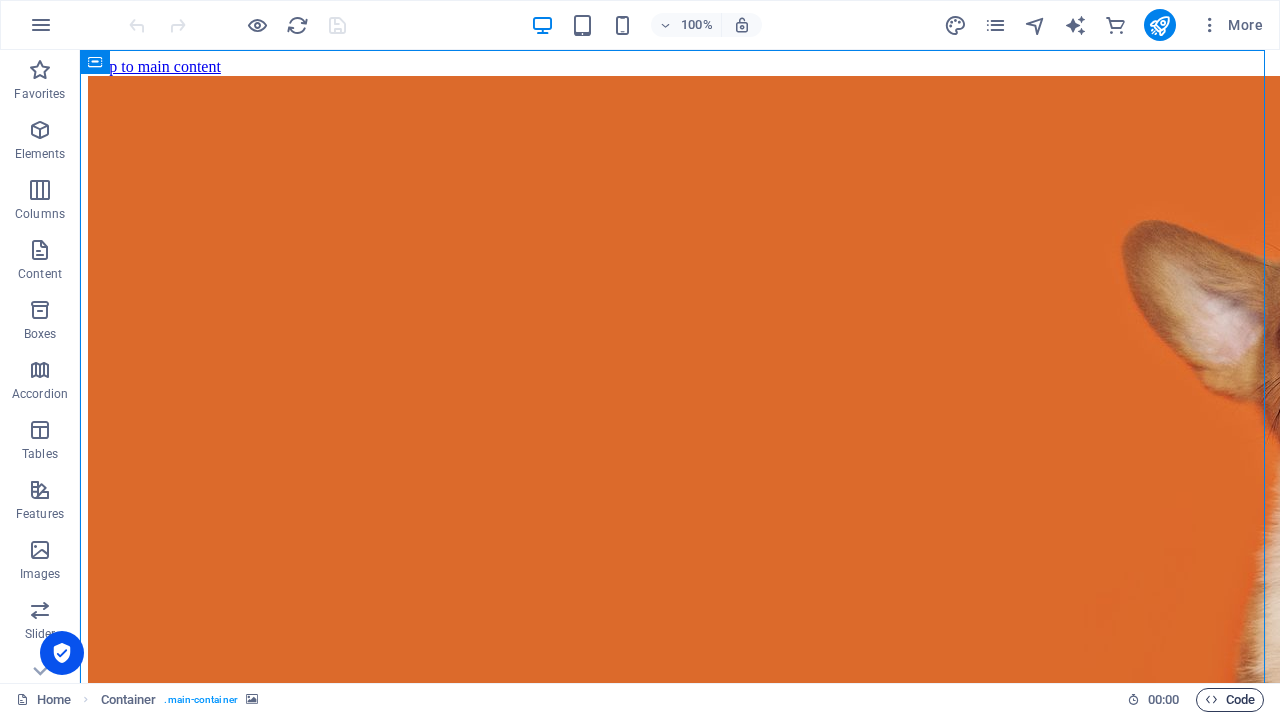 click on "Code" at bounding box center (1230, 700) 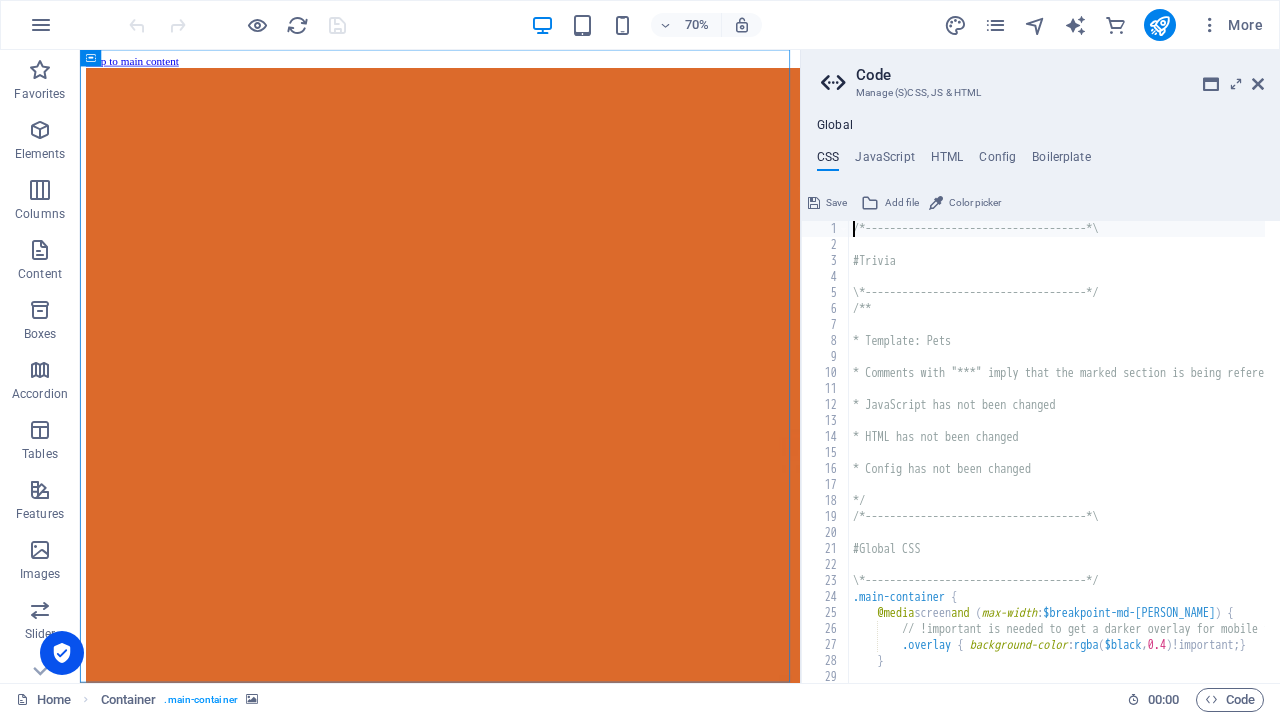 click on "CSS JavaScript HTML Config Boilerplate" at bounding box center [1040, 161] 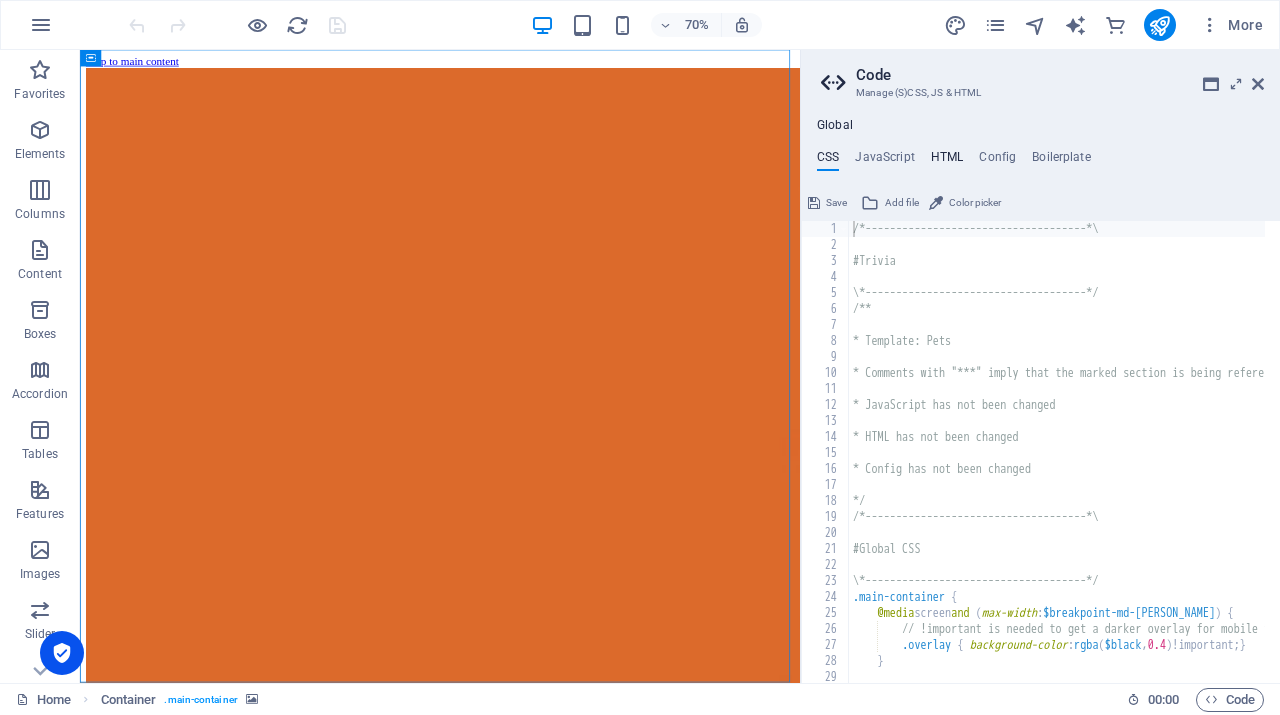 click on "HTML" at bounding box center (947, 161) 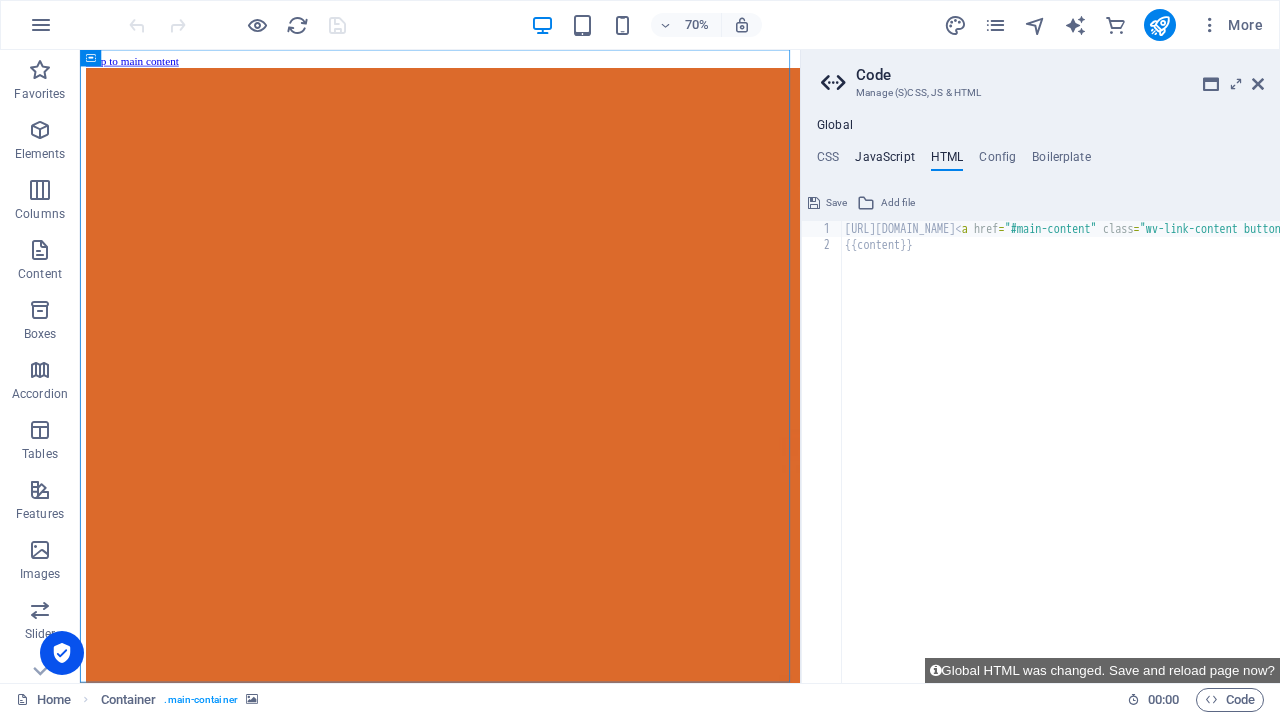 click on "JavaScript" at bounding box center [884, 161] 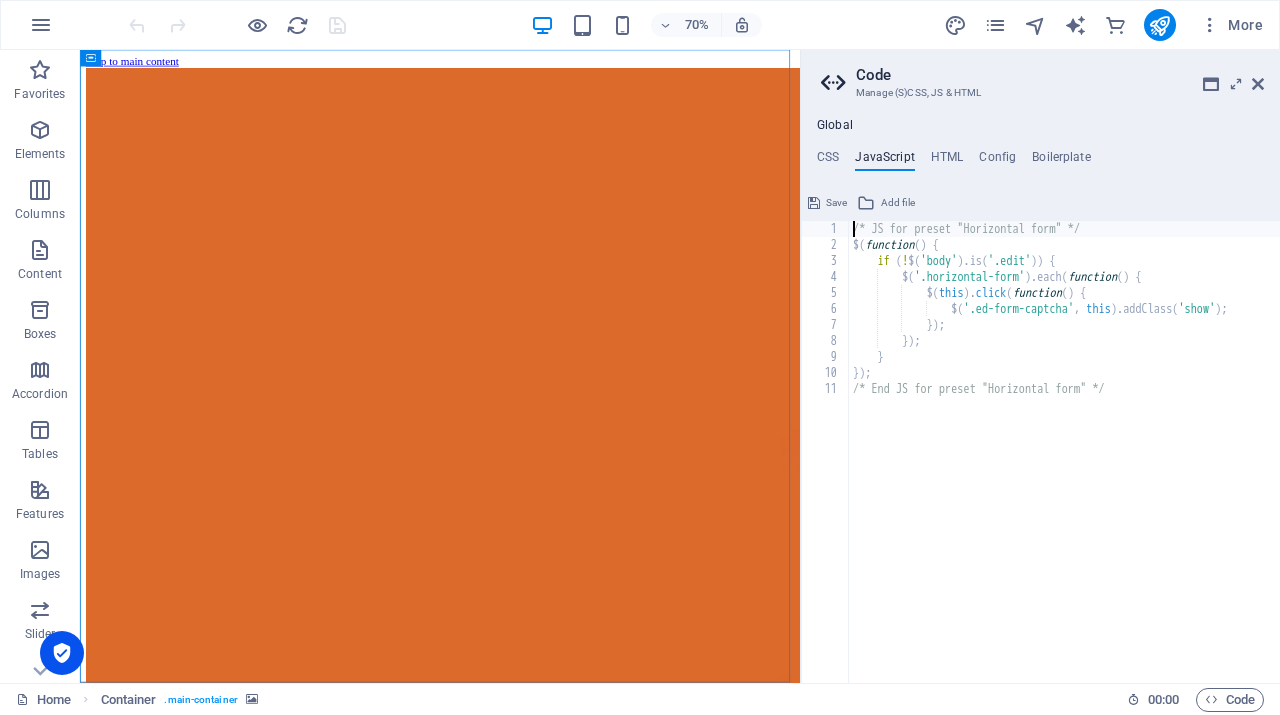 click on "Global" at bounding box center [835, 126] 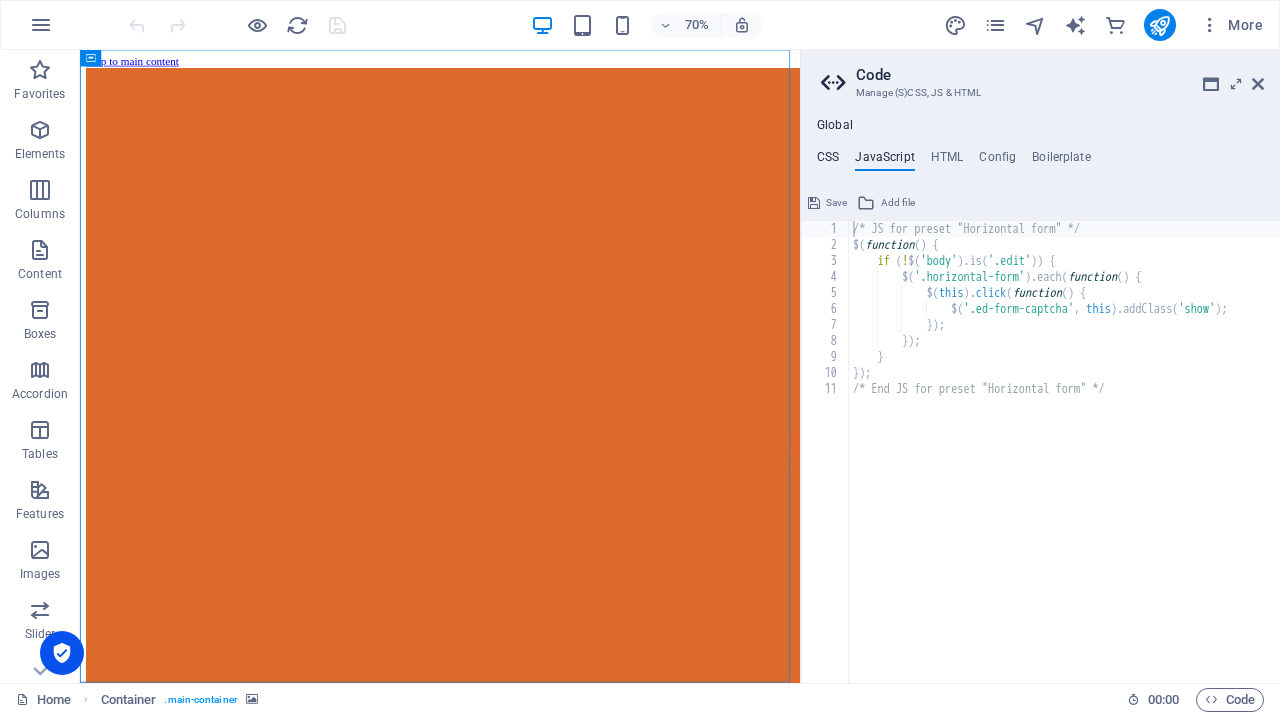 click on "CSS" at bounding box center (828, 161) 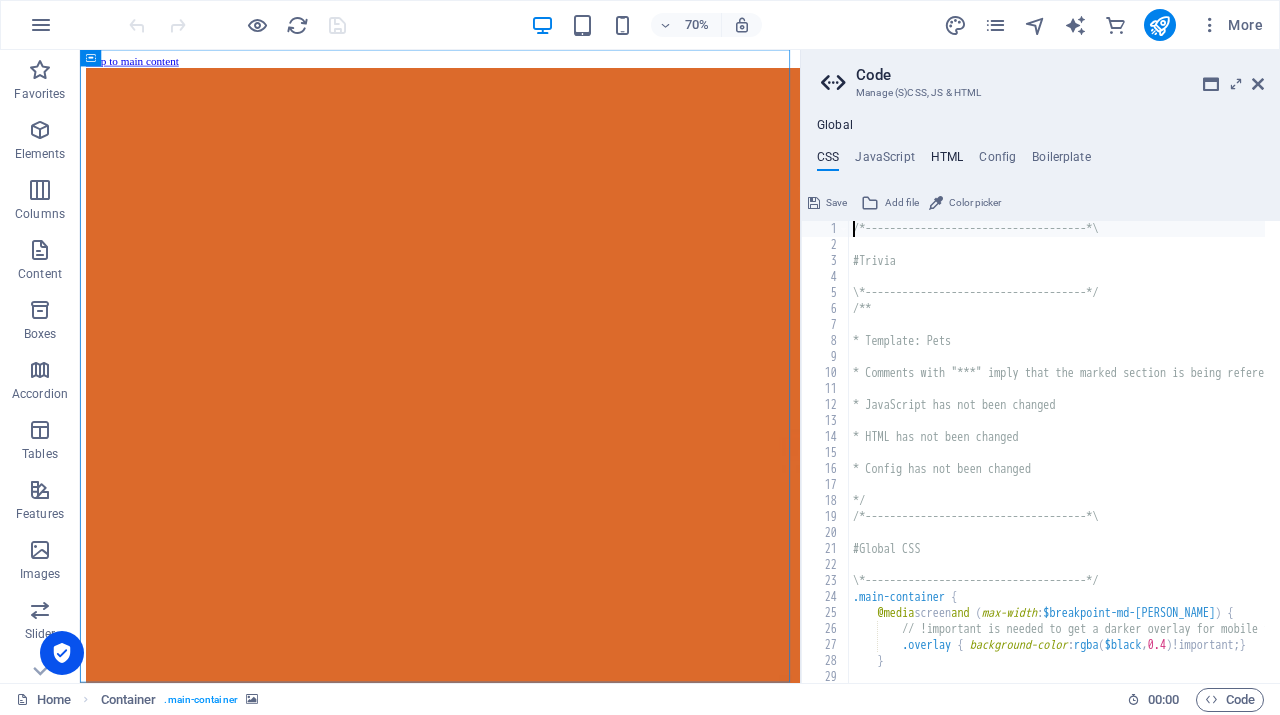 click on "HTML" at bounding box center (947, 161) 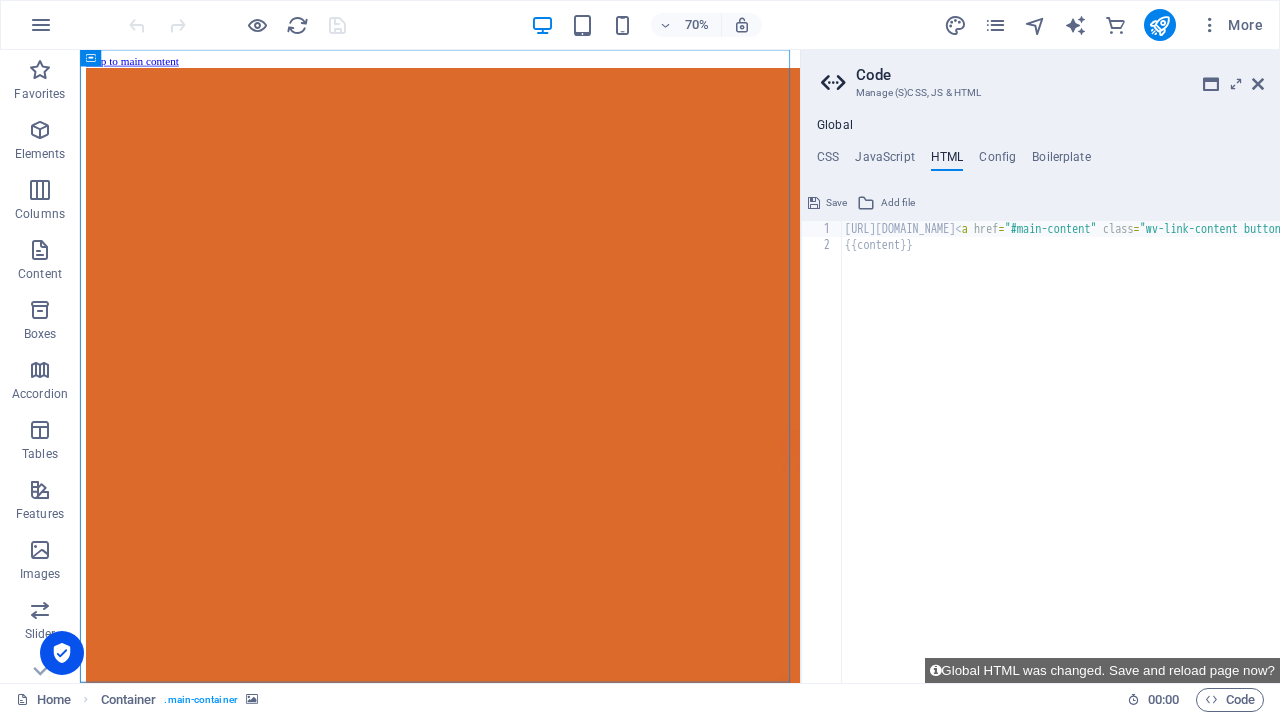 click on "https://cdn1.site-media.eu/images/0/17558869/index-UZI3NOu-SOMPKTCrFnTFMA.html < a   href = "#main-content"   class = "wv-link-content button" > Skip to main content </ a > {{content}}" at bounding box center [1421, 460] 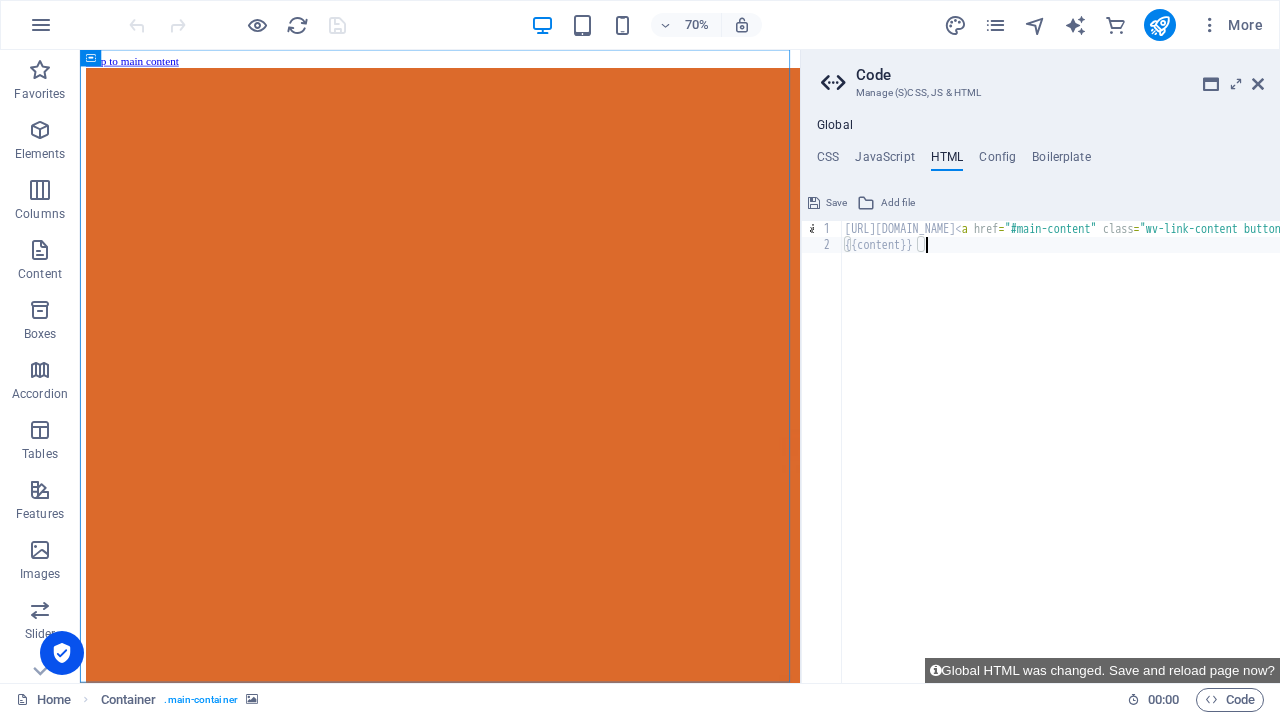 type on "https://cdn1.site-media.eu/images/0/17558869/index-UZI3NOu-SOMPKTCrFnTFMA.html<a href="#main-content" class="wv-link-content button">Skip to main content</a>
{{content}}" 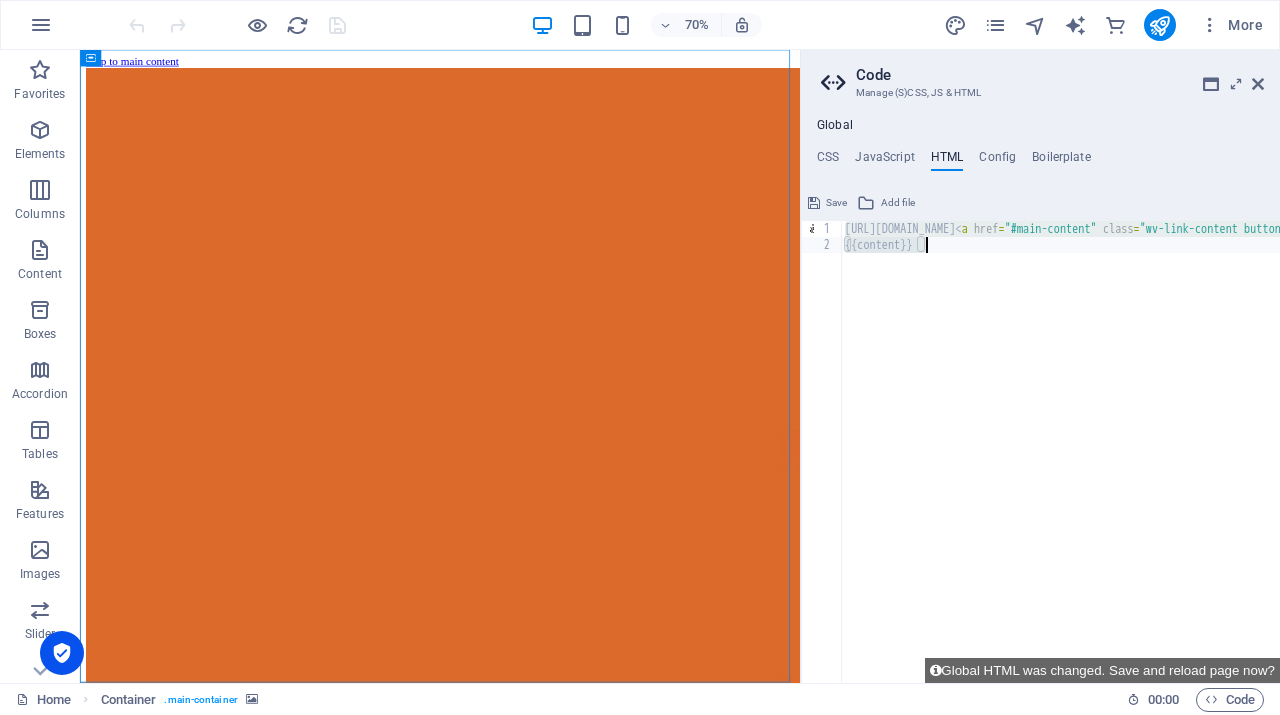 paste 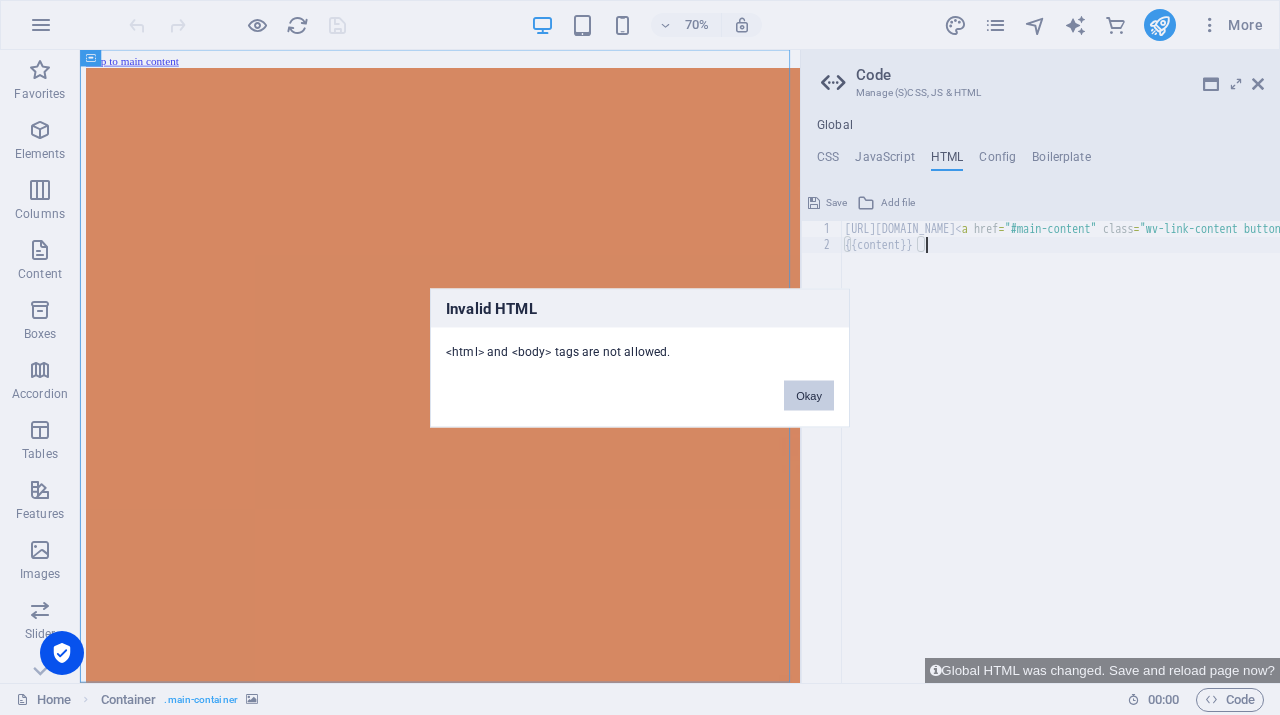 type 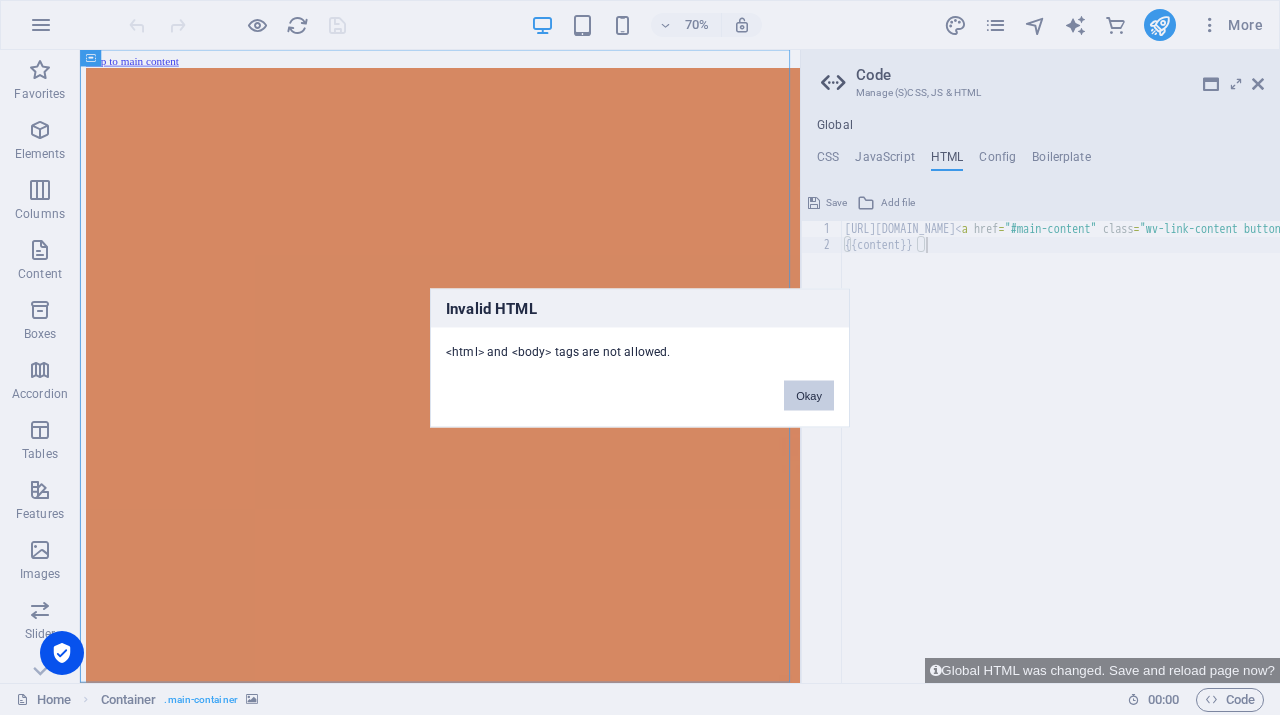click on "Okay" at bounding box center [809, 395] 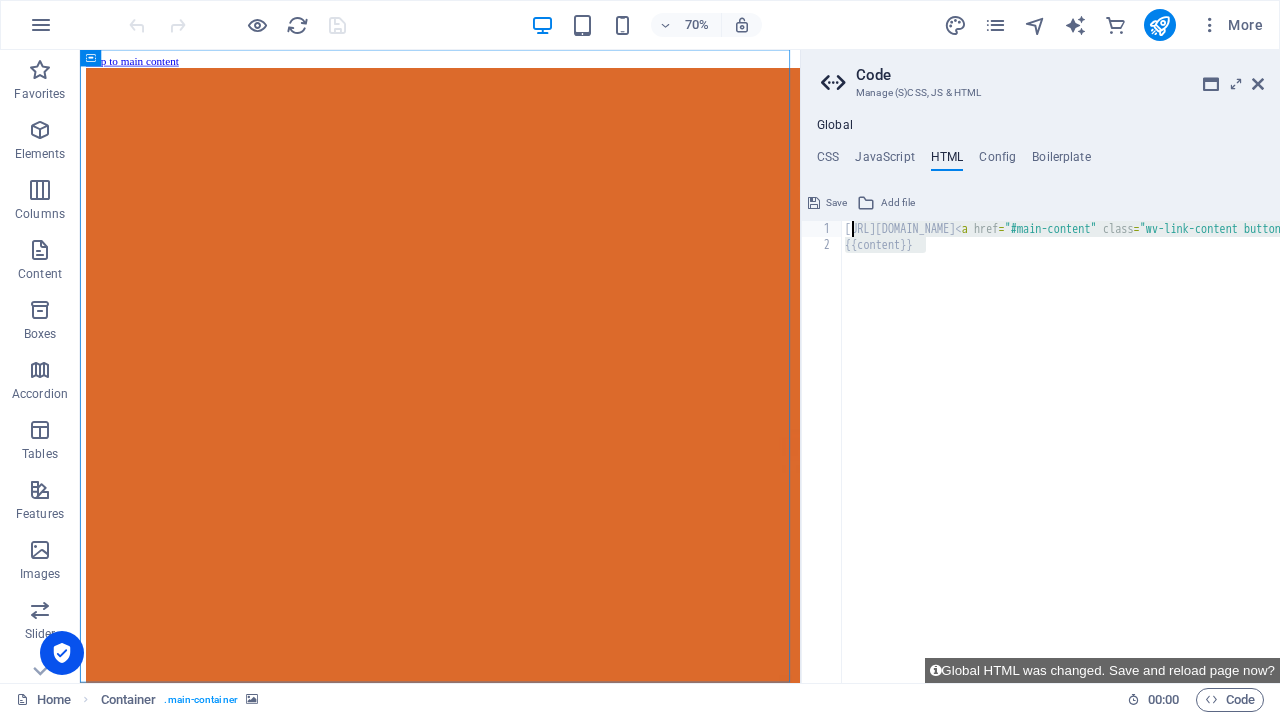 drag, startPoint x: 940, startPoint y: 243, endPoint x: 851, endPoint y: 230, distance: 89.94443 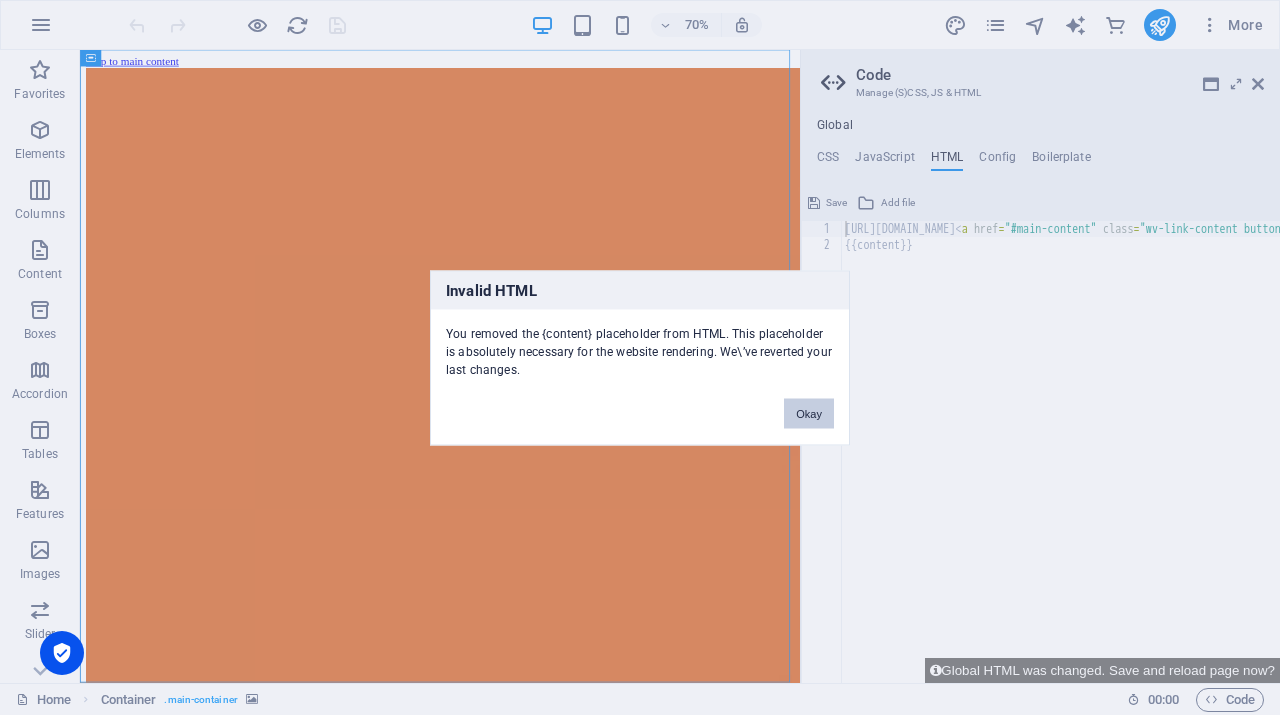 click on "Okay" at bounding box center [809, 413] 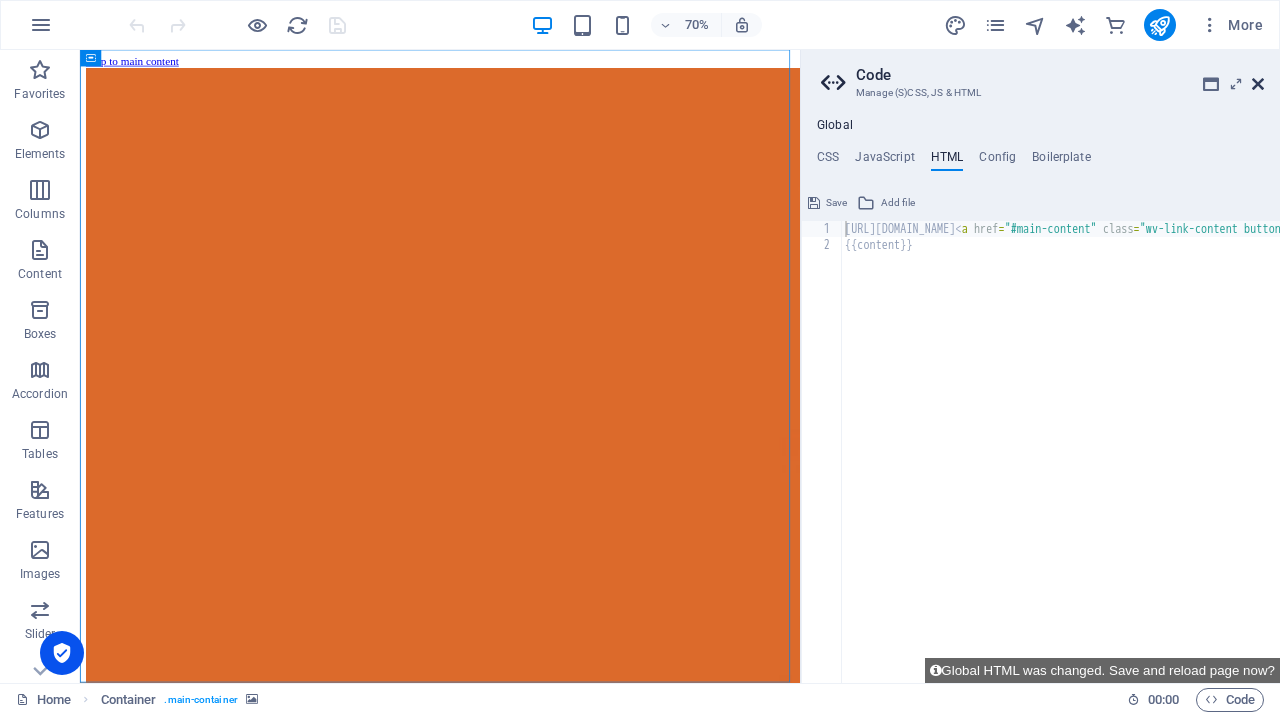 click at bounding box center [1258, 84] 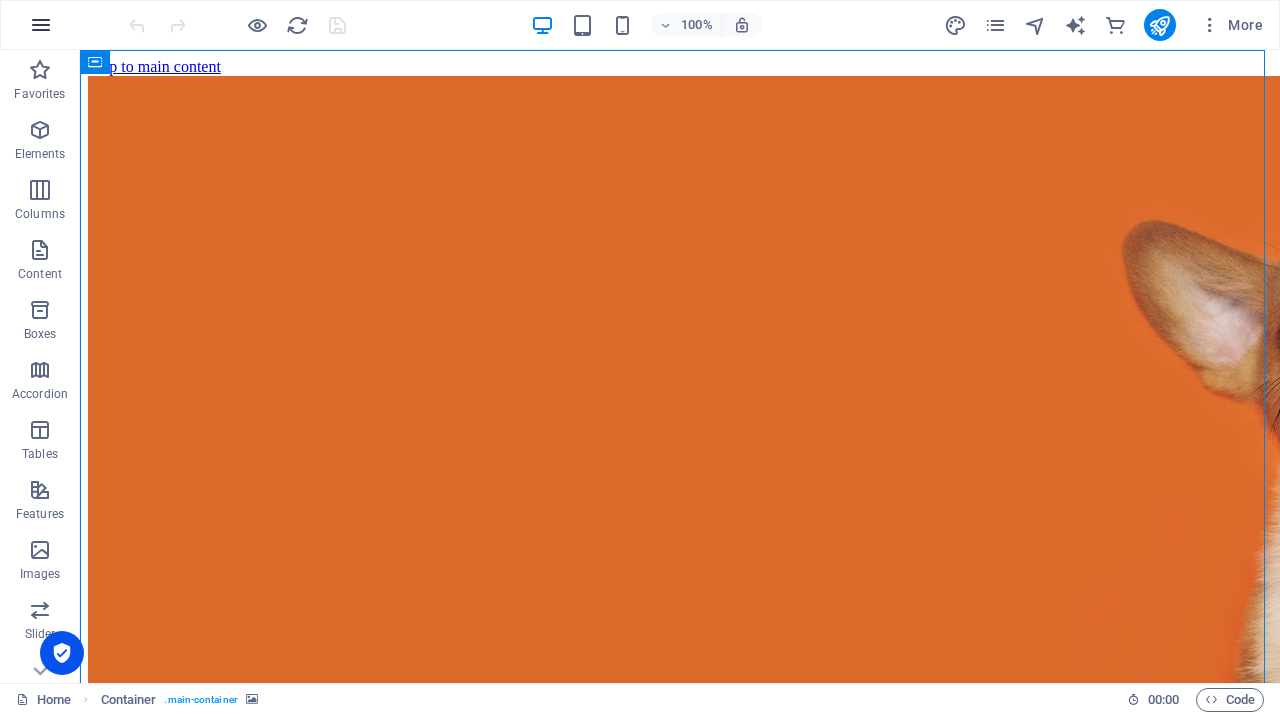 click at bounding box center [41, 25] 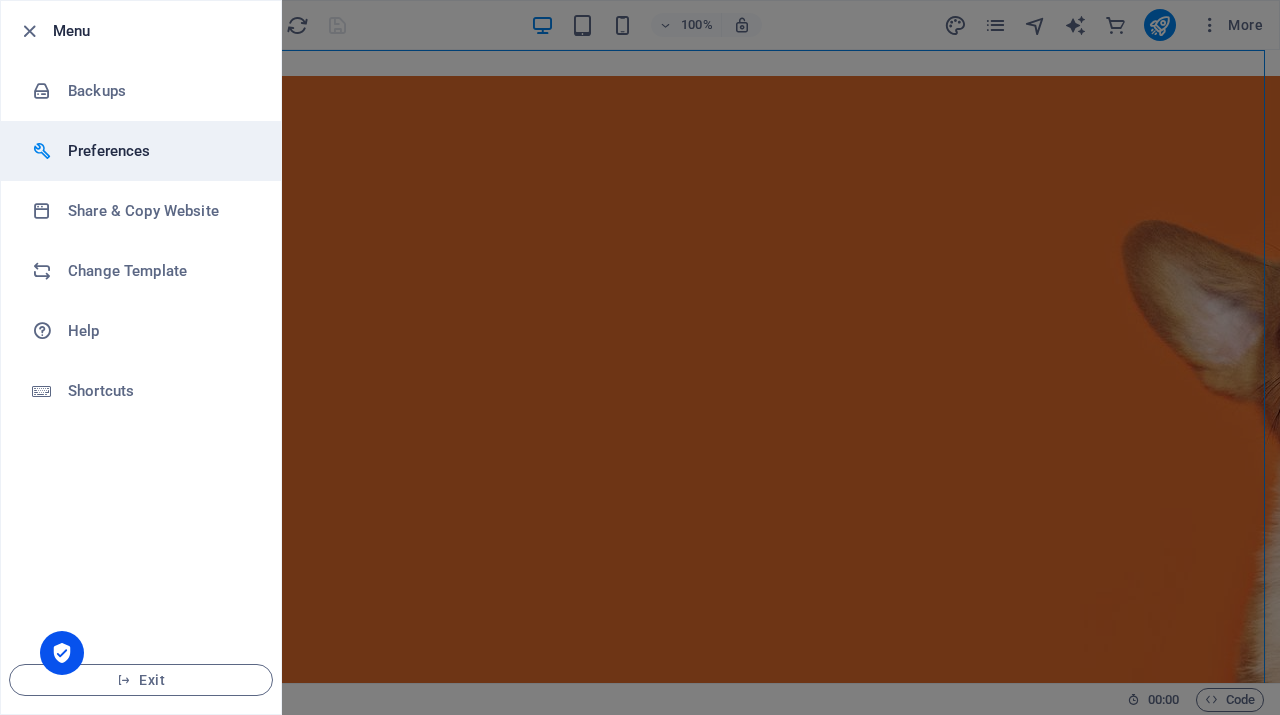 click on "Preferences" at bounding box center [160, 151] 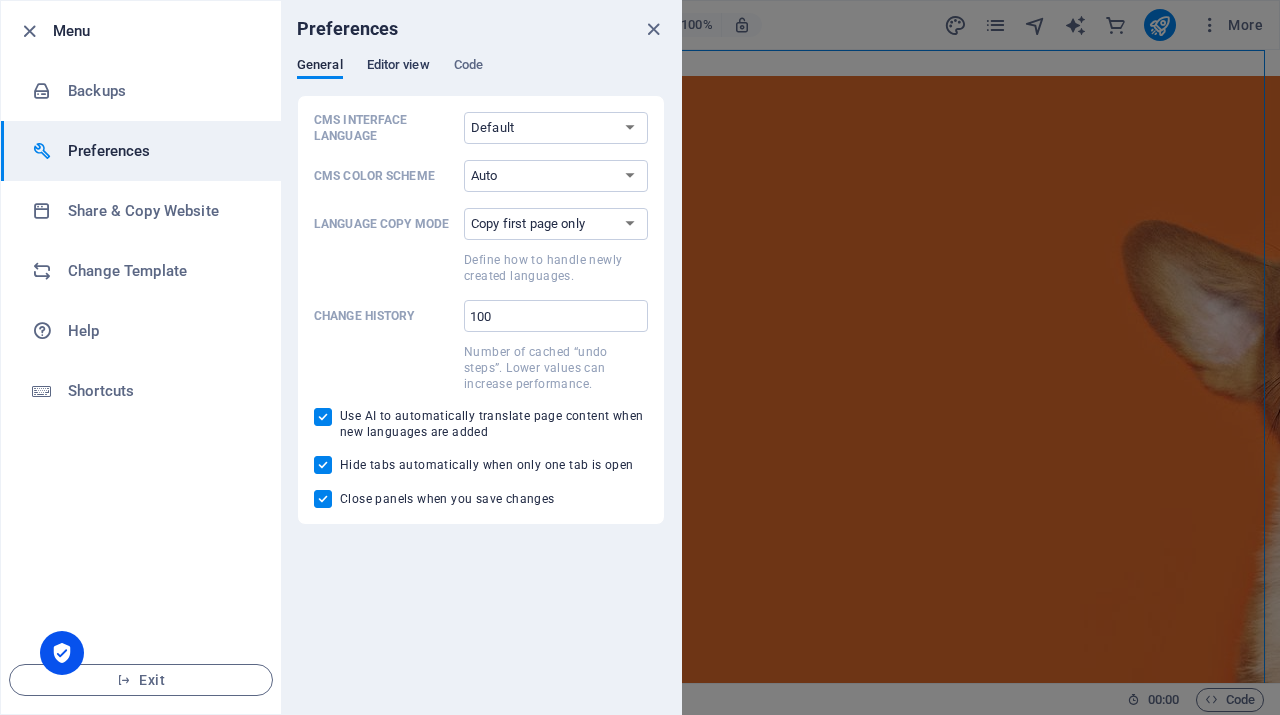 click on "Editor view" at bounding box center [398, 67] 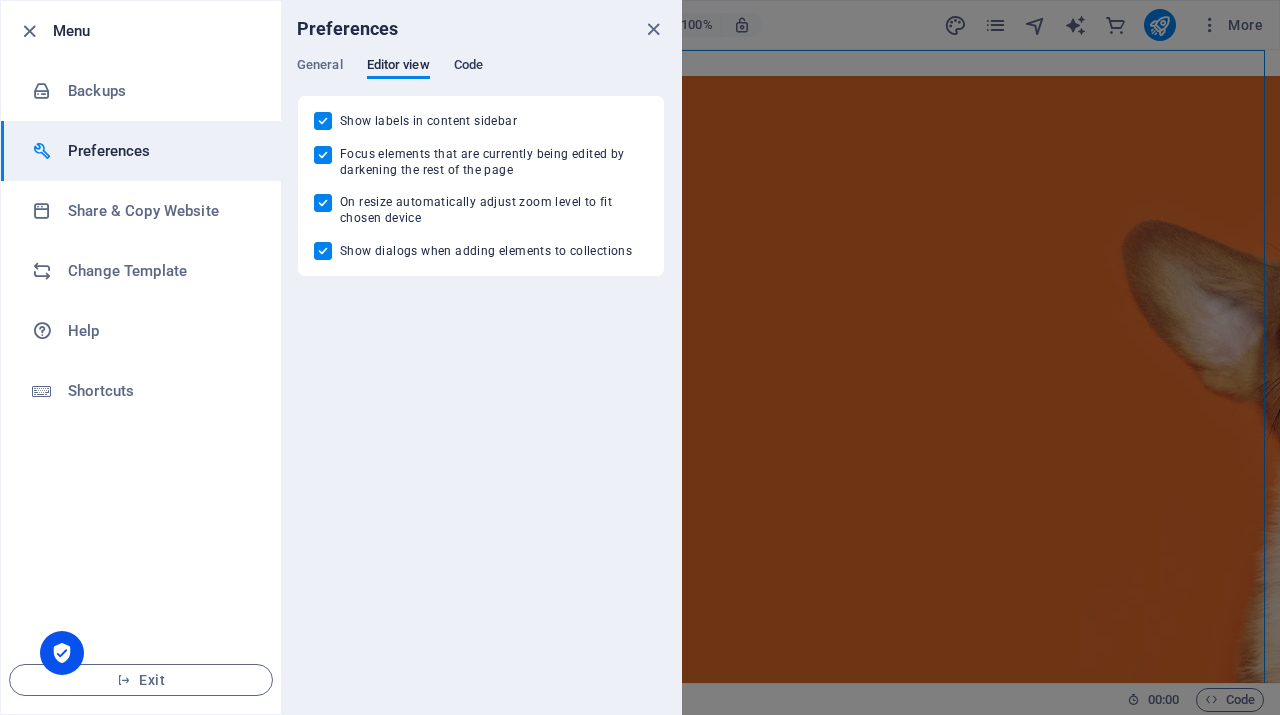 click on "Code" at bounding box center [468, 67] 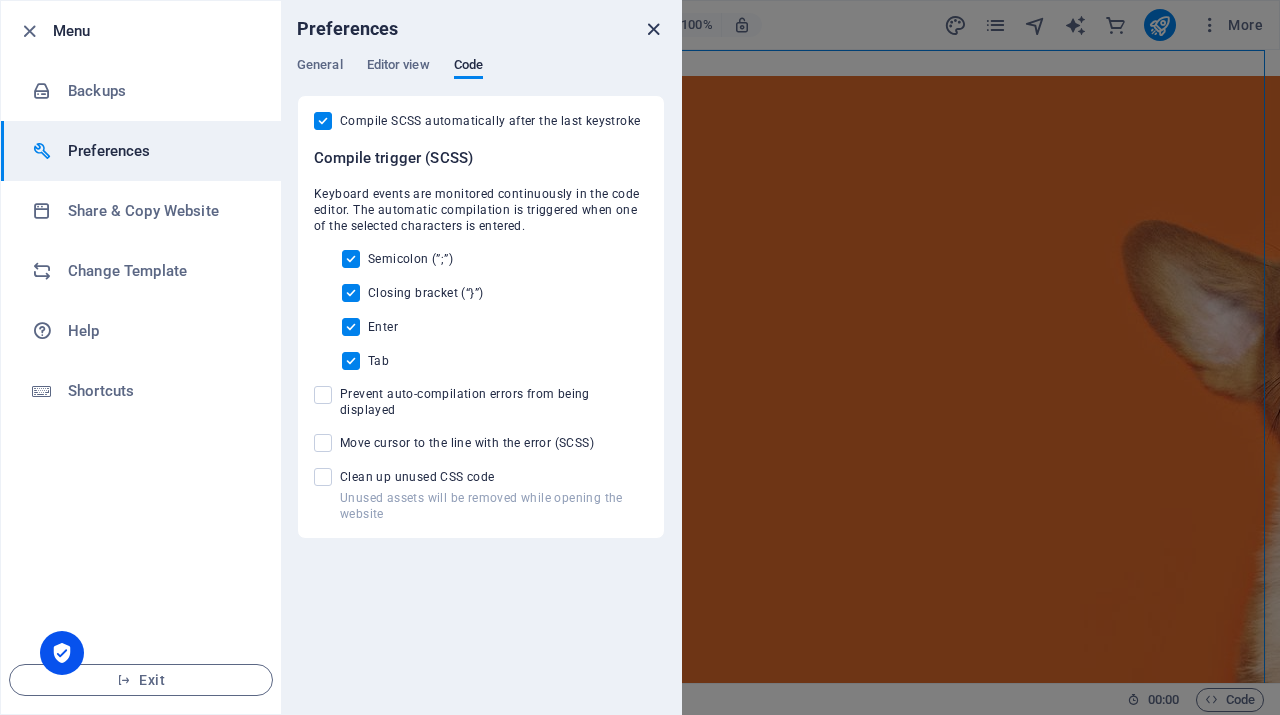 click at bounding box center [653, 29] 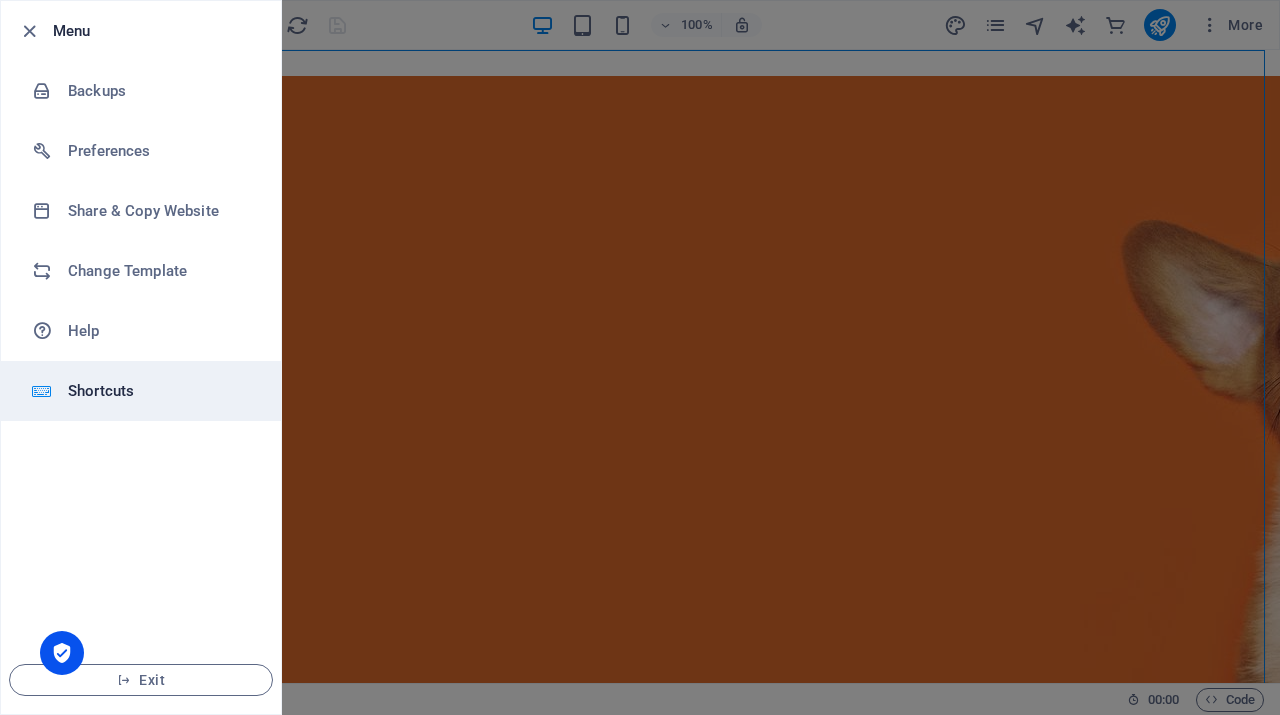 click on "Shortcuts" at bounding box center [160, 391] 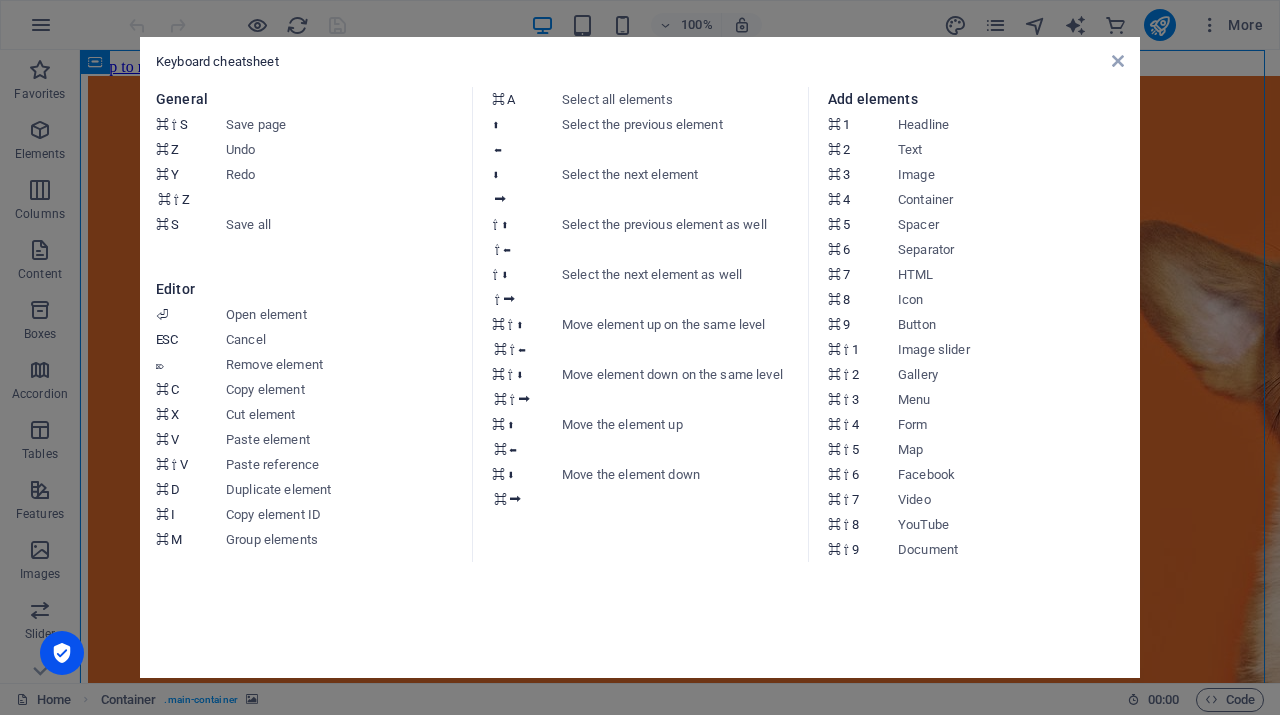 click on "Keyboard cheatsheet General ⌘ ⇧ S Save page ⌘ Z Undo ⌘ Y ⌘ ⇧ Z Redo ⌘ S Save all Editor ⏎ Open element ESC Cancel ⌦ Remove element ⌘ C Copy element ⌘ X Cut element ⌘ V Paste element ⌘ ⇧ V Paste reference ⌘ D Duplicate element ⌘ I Copy element ID ⌘ M Group elements ⌘ A Select all elements ⬆ ⬅ Select the previous element ⬇ ⮕ Select the next element ⇧ ⬆ ⇧ ⬅ Select the previous element as well ⇧ ⬇ ⇧ ⮕ Select the next element as well ⌘ ⇧ ⬆ ⌘ ⇧ ⬅ Move element up on the same level ⌘ ⇧ ⬇ ⌘ ⇧ ⮕ Move element down on the same level ⌘ ⬆ ⌘ ⬅ Move the element up ⌘ ⬇ ⌘ ⮕ Move the element down Add elements ⌘ 1 Headline ⌘ 2 Text ⌘ 3 Image ⌘ 4 Container ⌘ 5 Spacer ⌘ 6 Separator ⌘ 7 HTML ⌘ 8 Icon ⌘ 9 Button ⌘ ⇧ 1 Image slider ⌘ ⇧ 2 Gallery ⌘ ⇧ 3 Menu ⌘ ⇧ 4 Form ⌘ ⇧ 5 Map ⌘ ⇧ 6 Facebook ⌘ ⇧ 7 Video ⌘ ⇧ 8 YouTube ⌘ ⇧ 9 Document" at bounding box center (640, 357) 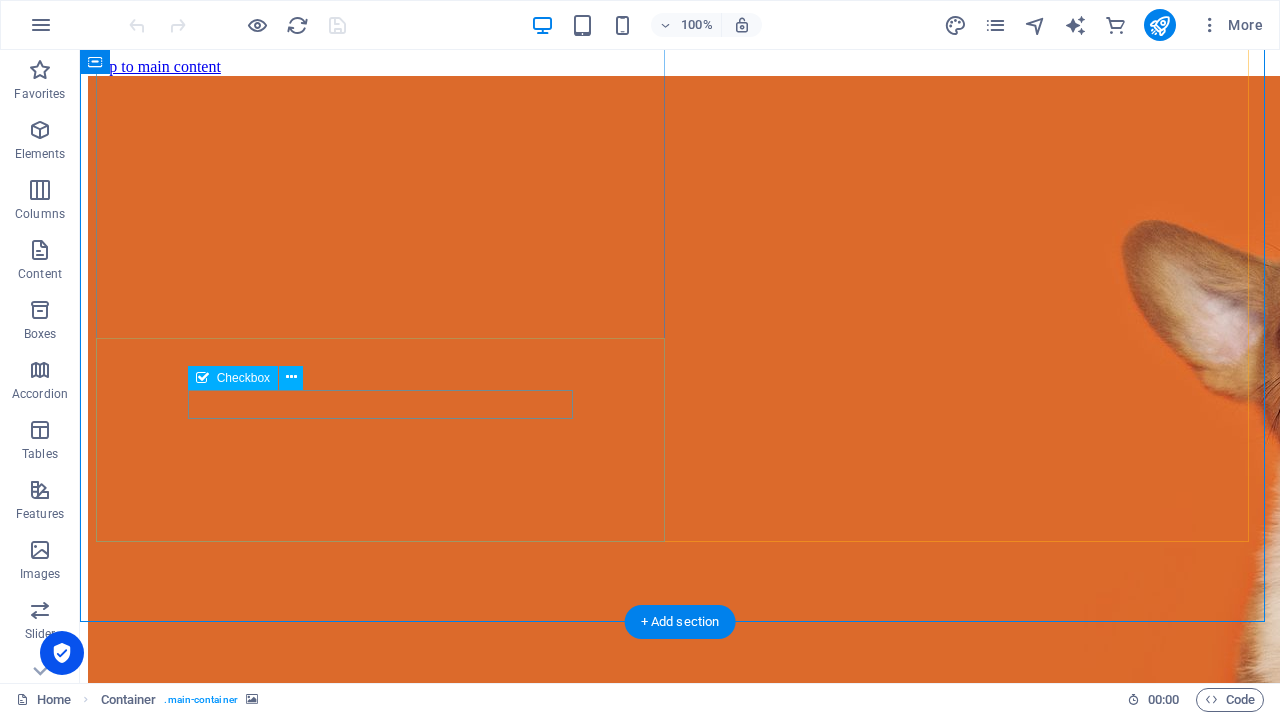 scroll, scrollTop: 255, scrollLeft: 0, axis: vertical 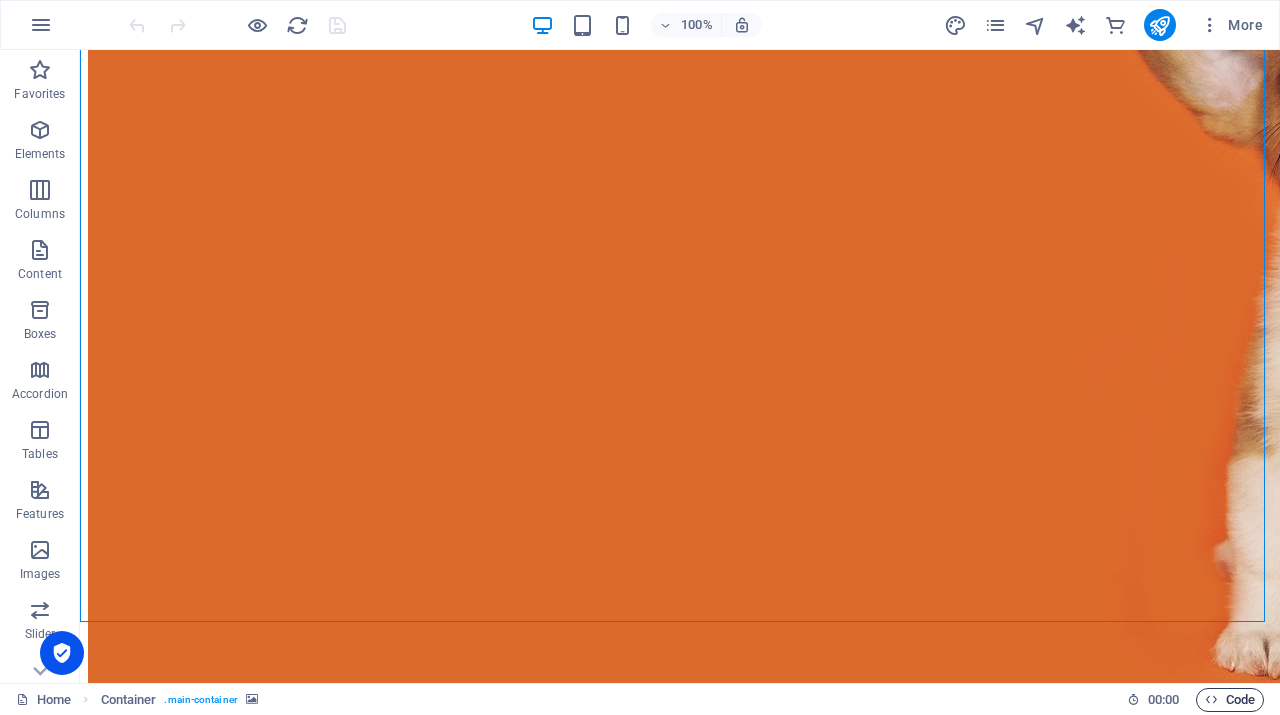 click on "Code" at bounding box center (1230, 700) 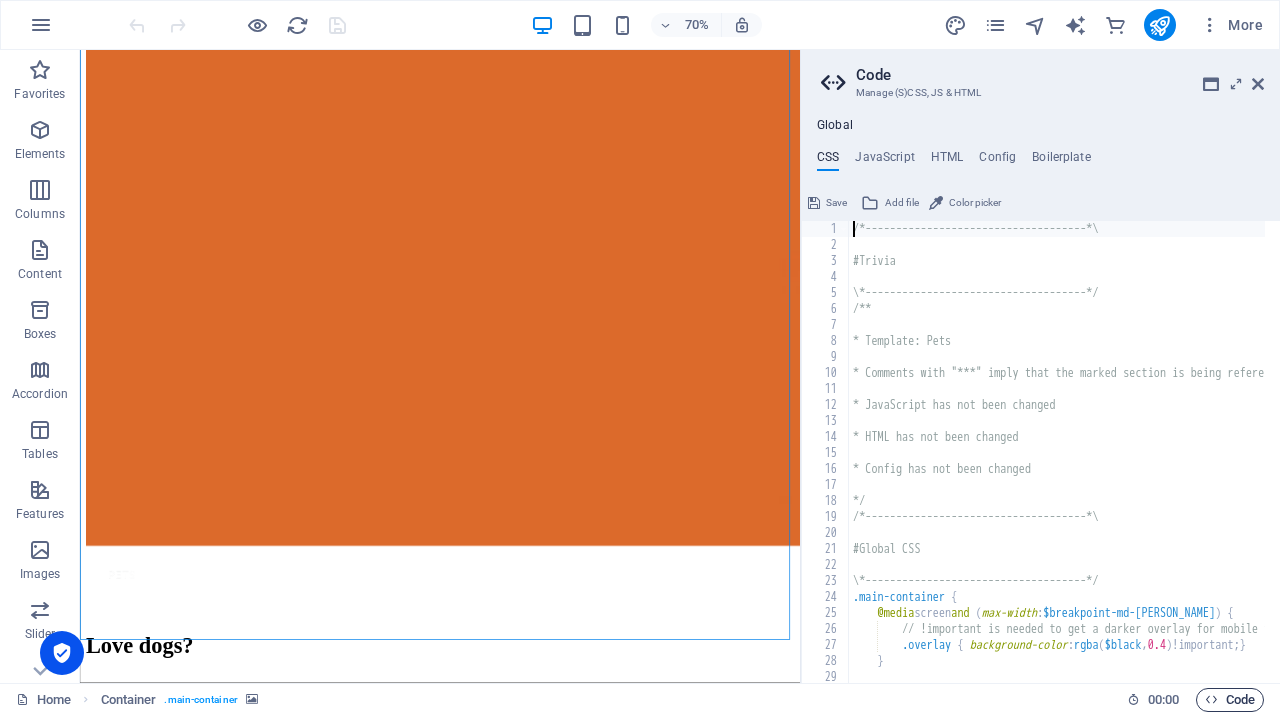 scroll, scrollTop: 61, scrollLeft: 0, axis: vertical 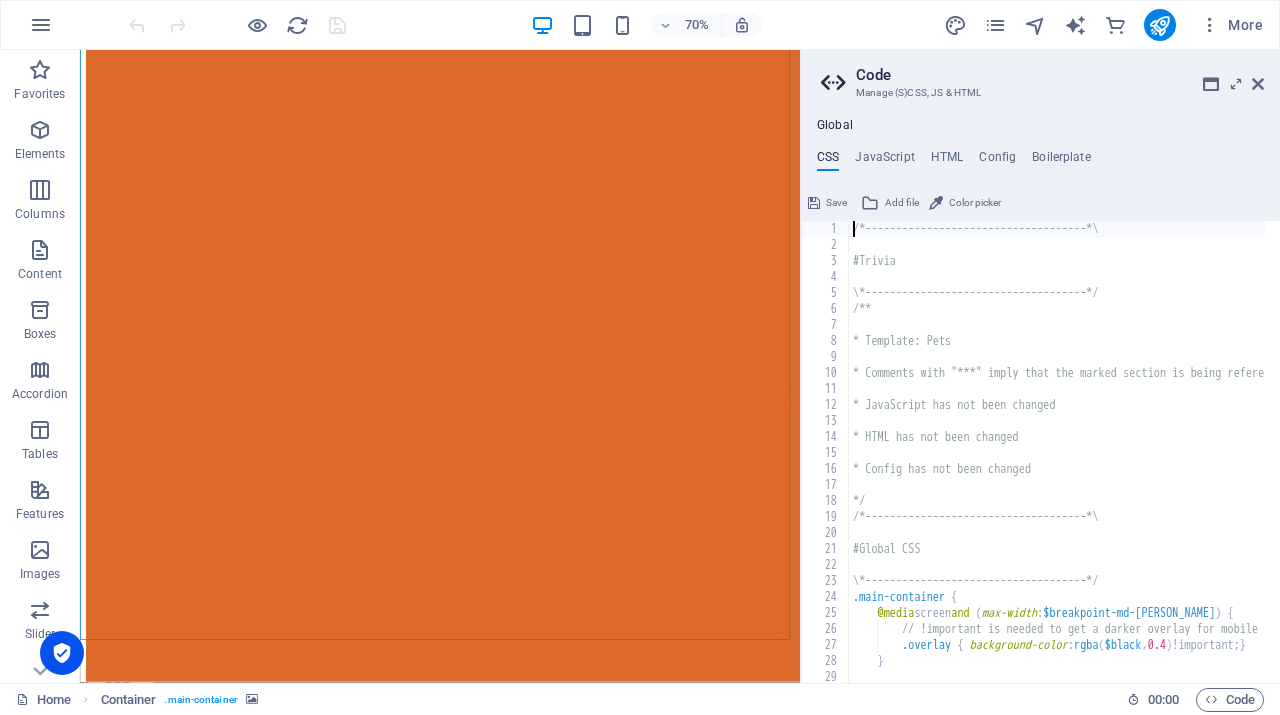 click on "/*------------------------------------*\     #Trivia \*------------------------------------*/ /**   * Template: Pets   * Comments with "***" imply that the marked section is being referenced somewhere else   * JavaScript has not been changed   * HTML has not been changed   * Config has not been changed   */ /*------------------------------------*\     #Global CSS \*------------------------------------*/ .main-container   {      @media  screen  and   ( max-width :  $breakpoint-md-max )   {           // !important is needed to get a darker overlay for mobile versions           .overlay   {   background-color :  rgba ( $black ,  0.4 )  !important;  }      }" at bounding box center [1176, 460] 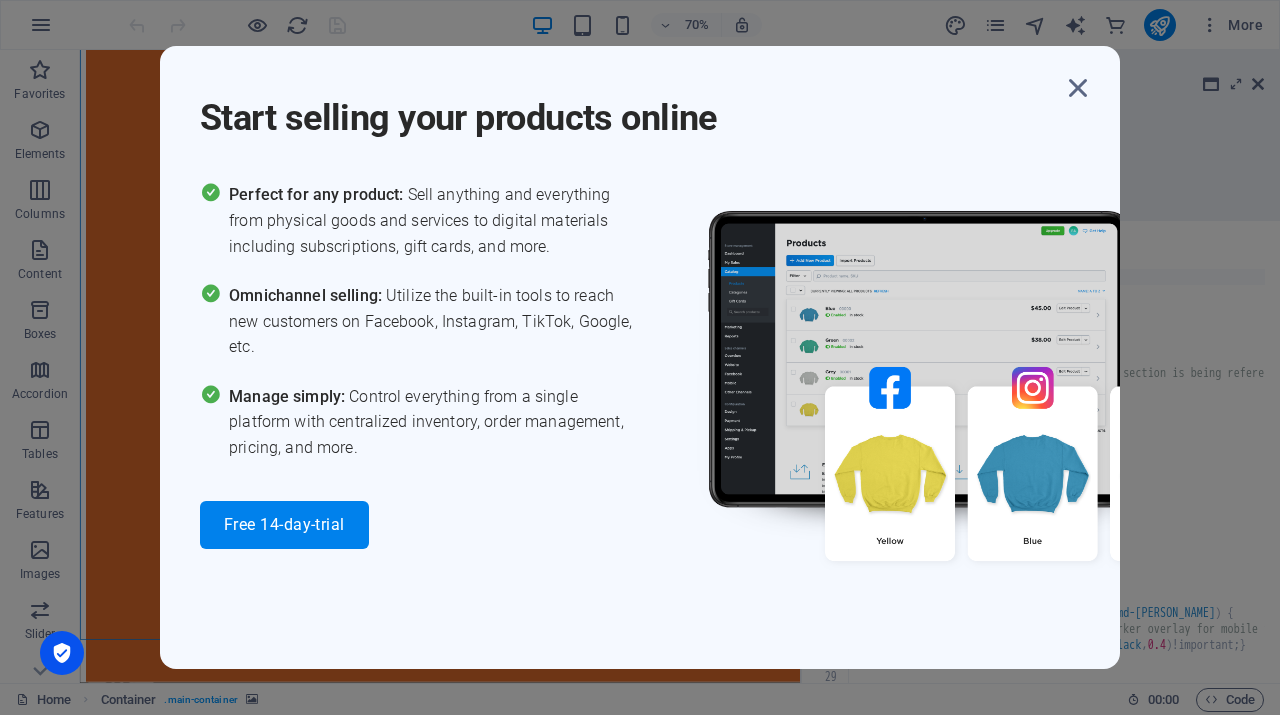 click on "Individual Home Favorites Elements Columns Content Boxes Accordion Tables Features Images Slider Header Footer Forms Marketing Collections Commerce   Placeholder   Container   Container   Preset   Container   H1   Container   Preset   Container   Preset   Form   Email   Preset   Preset   Form   Preset   Container   Image   Spacer   Spacer   Text   Checkbox   Captcha   Container   Text 70% More Home Container . main-container 00 : 00 Code Code Manage (S)CSS, JS & HTML Global CSS JavaScript HTML Config Boilerplate 1 2 3 4 5 6 7 8 9 10 11 12 13 14 15 16 17 18 19 20 21 22 23 24 25 26 27 28 29 30 /*------------------------------------*\     #Trivia \*------------------------------------*/ /**   * Template: Pets   * Comments with "***" imply that the marked section is being referenced somewhere else   * JavaScript has not been changed   * HTML has not been changed   * Config has not been changed   */     #Global CSS .main-container   {" at bounding box center [640, 357] 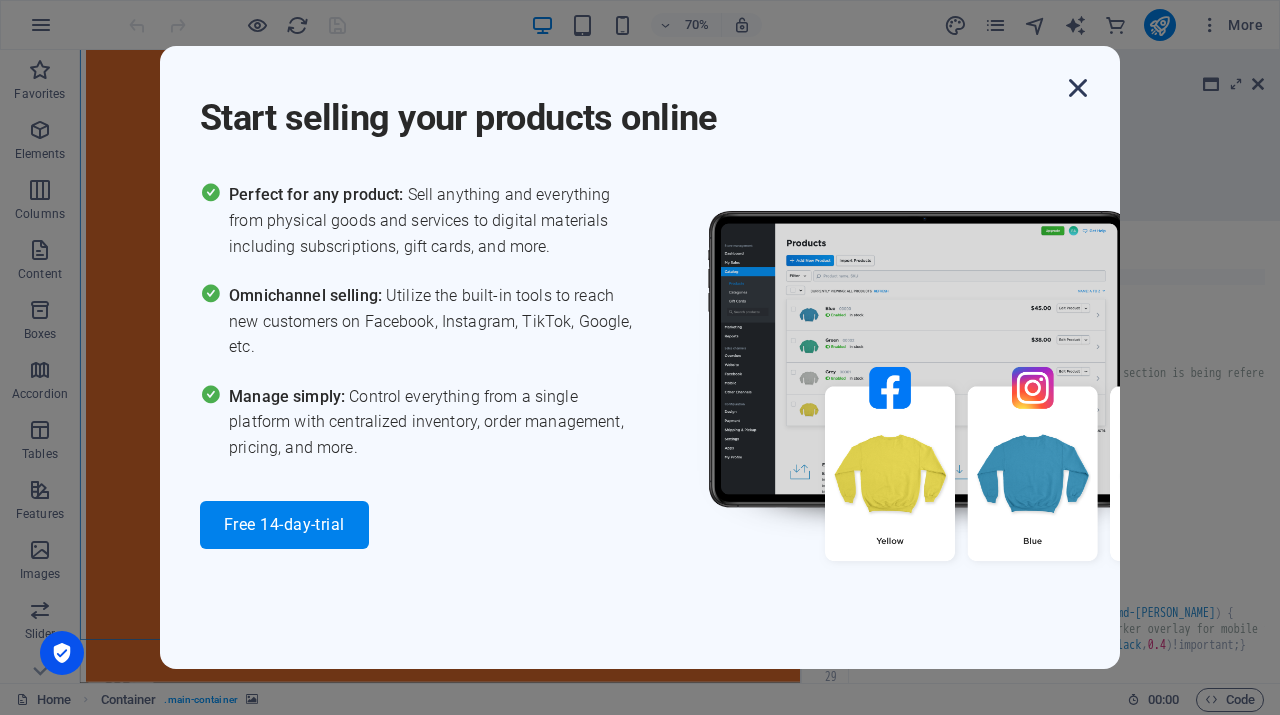 click at bounding box center [1078, 88] 